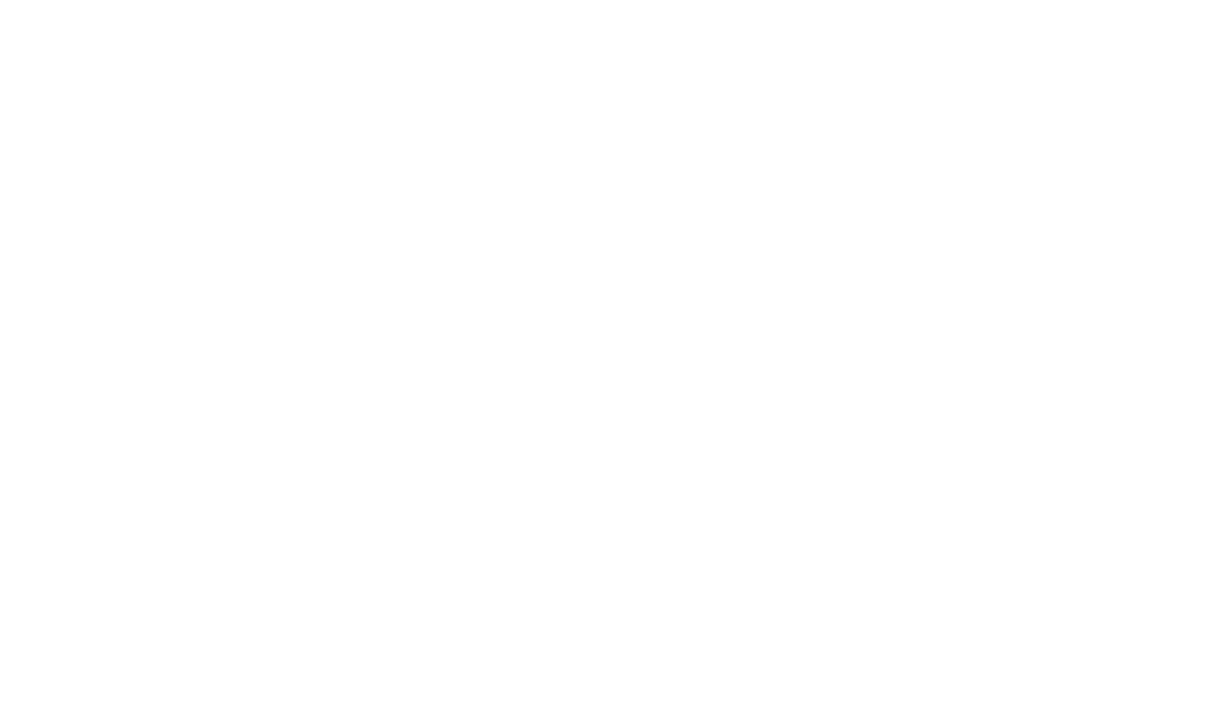 scroll, scrollTop: 0, scrollLeft: 0, axis: both 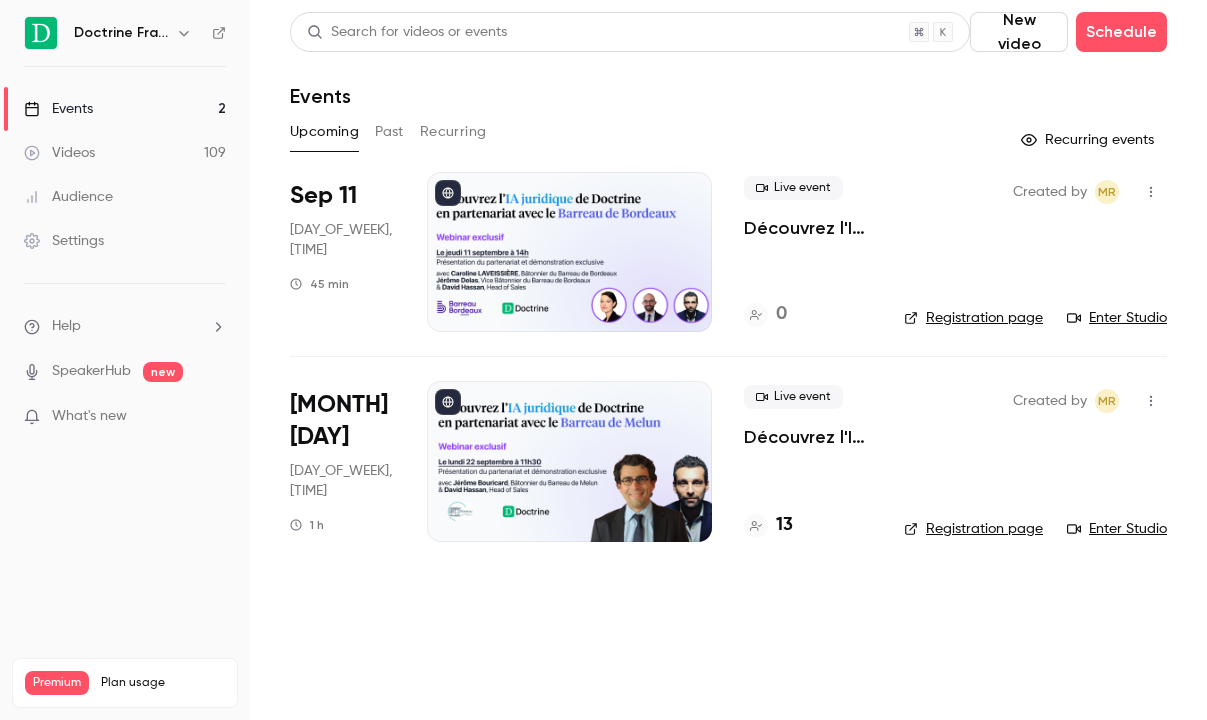 click on "Doctrine France" at bounding box center [121, 33] 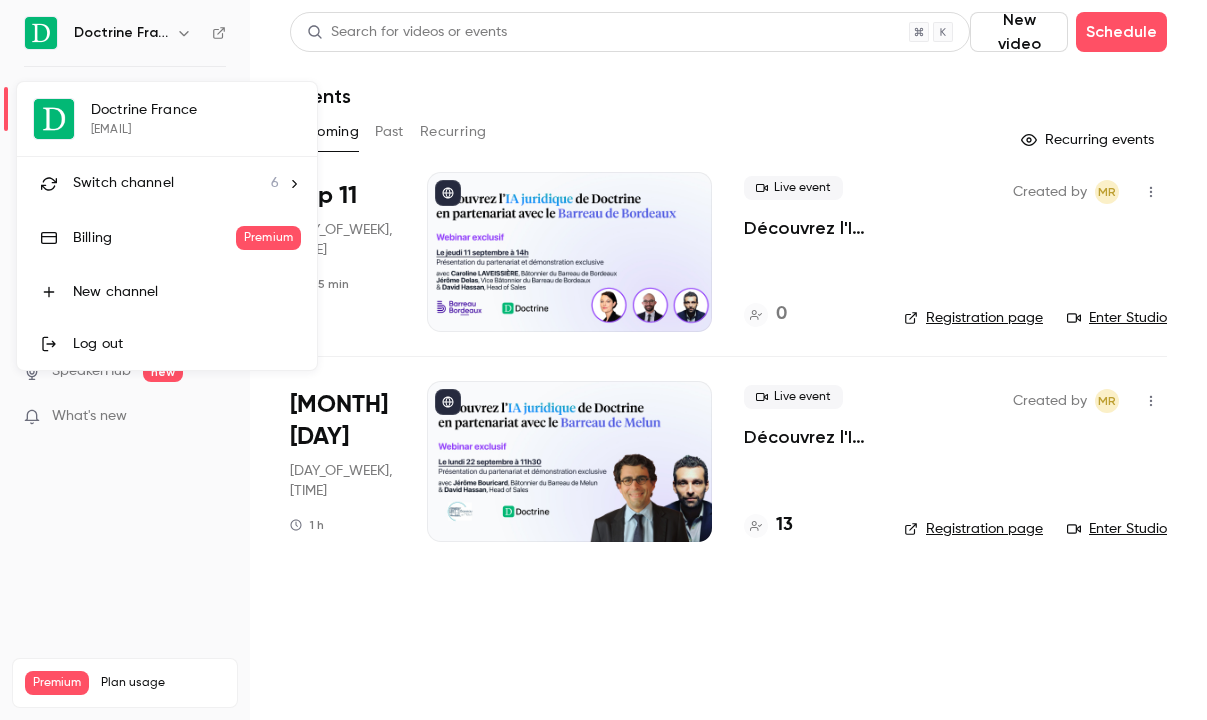 click on "Switch channel" at bounding box center (123, 183) 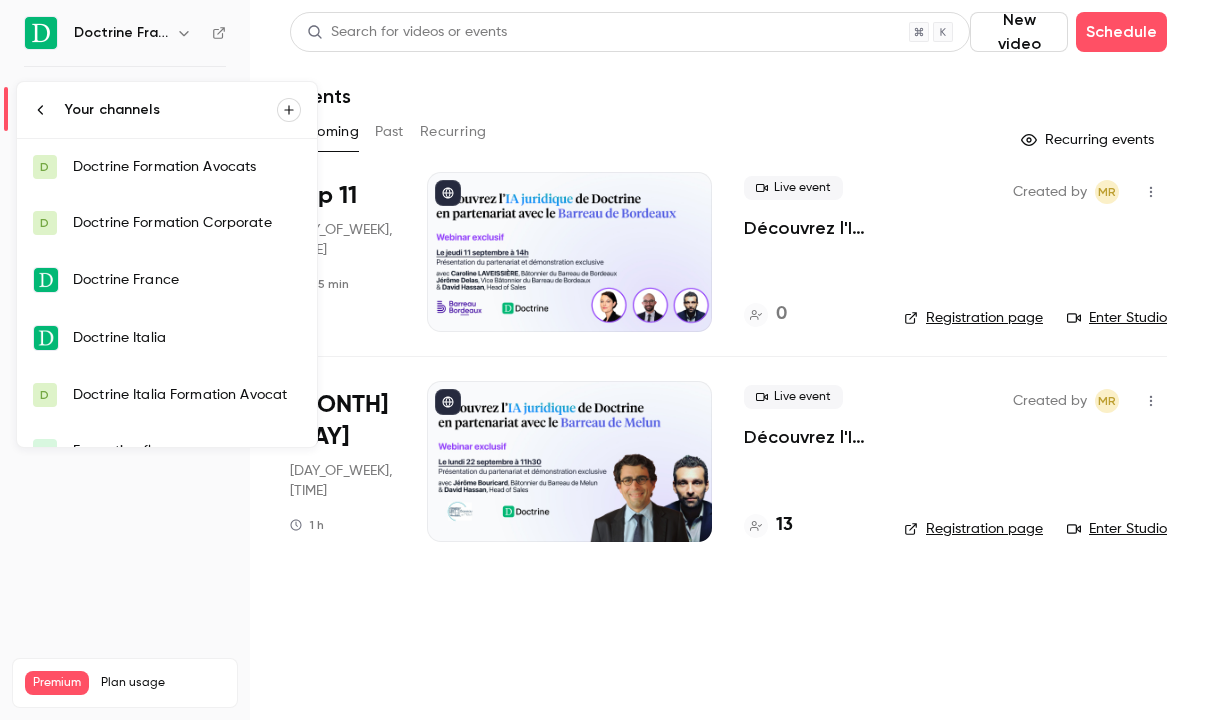 scroll, scrollTop: 32, scrollLeft: 0, axis: vertical 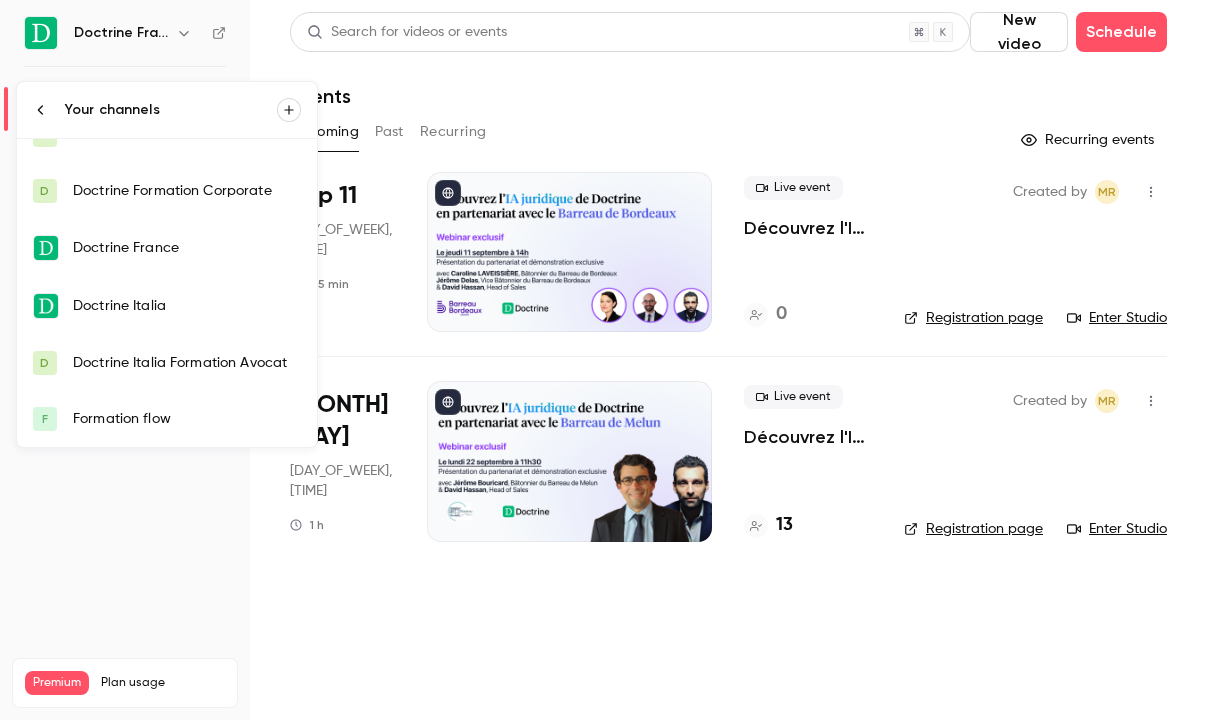 click on "Formation flow" at bounding box center [187, 419] 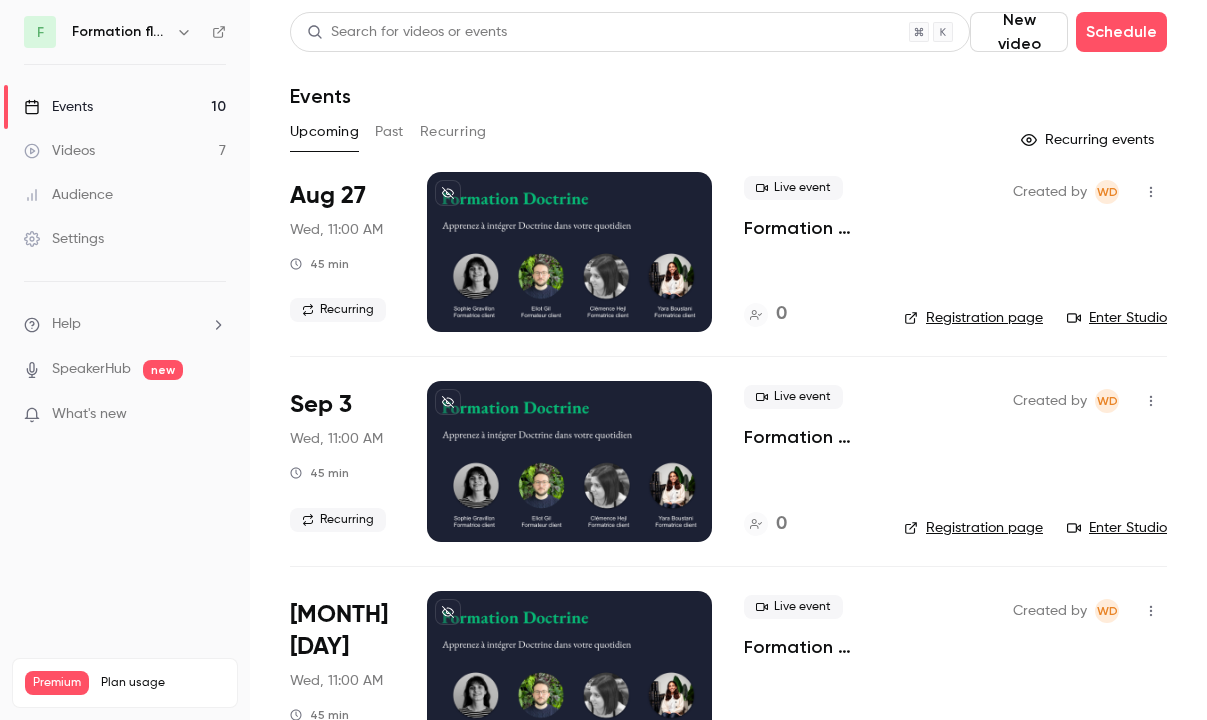 click on "Past" at bounding box center (389, 132) 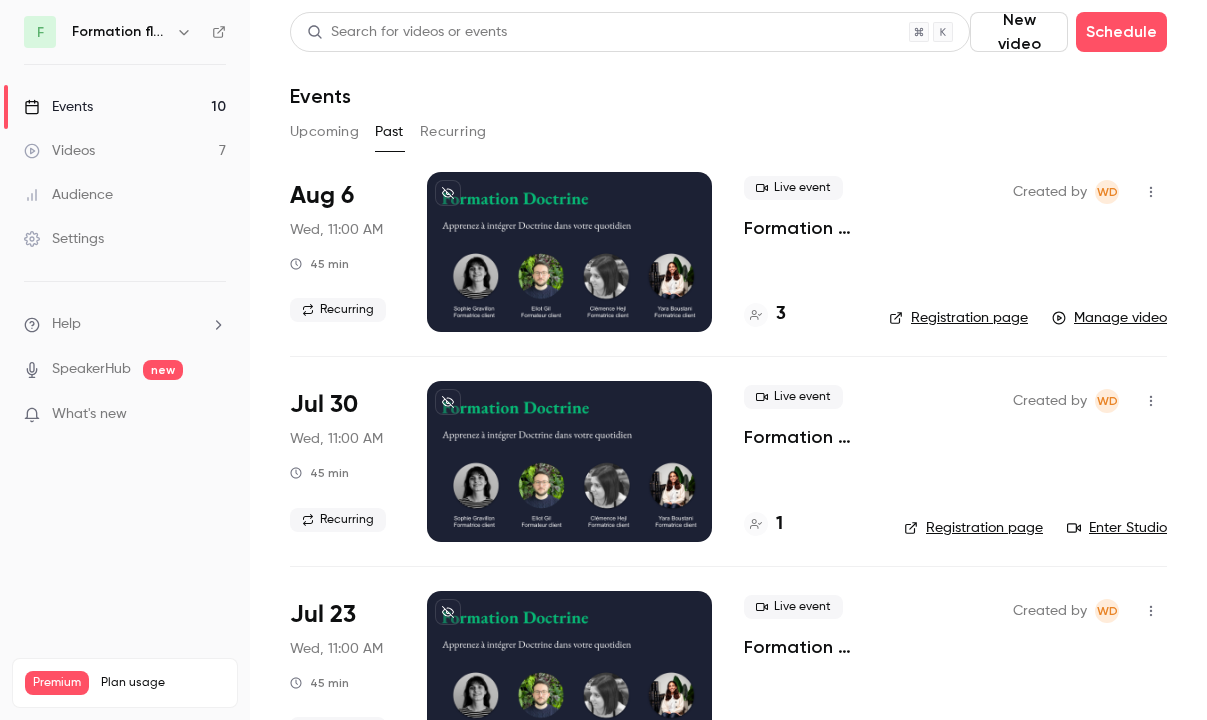 click at bounding box center (569, 252) 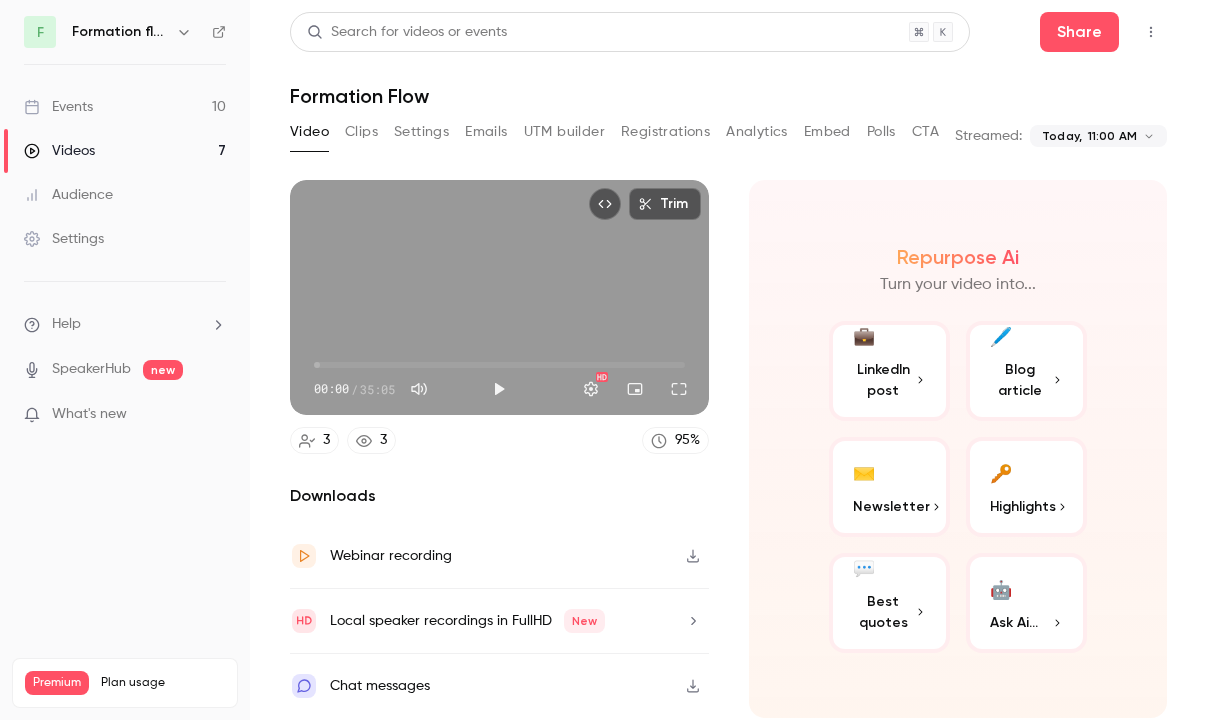 click on "Chat messages" at bounding box center [380, 686] 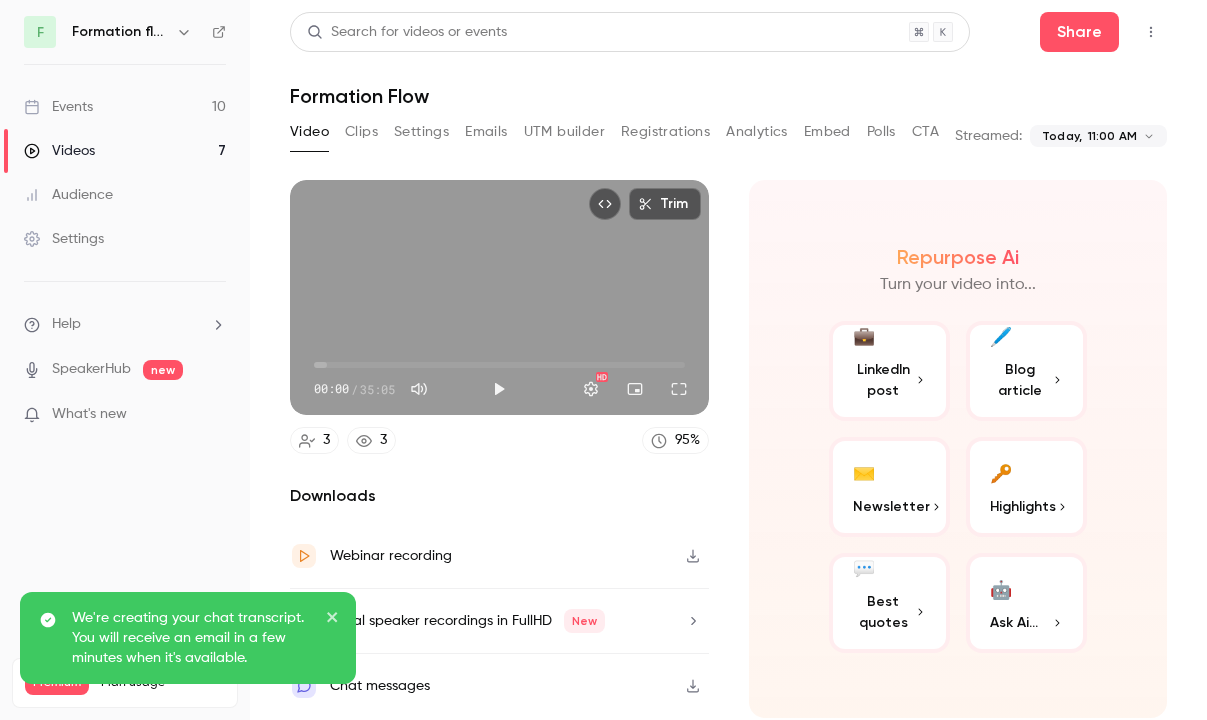 click 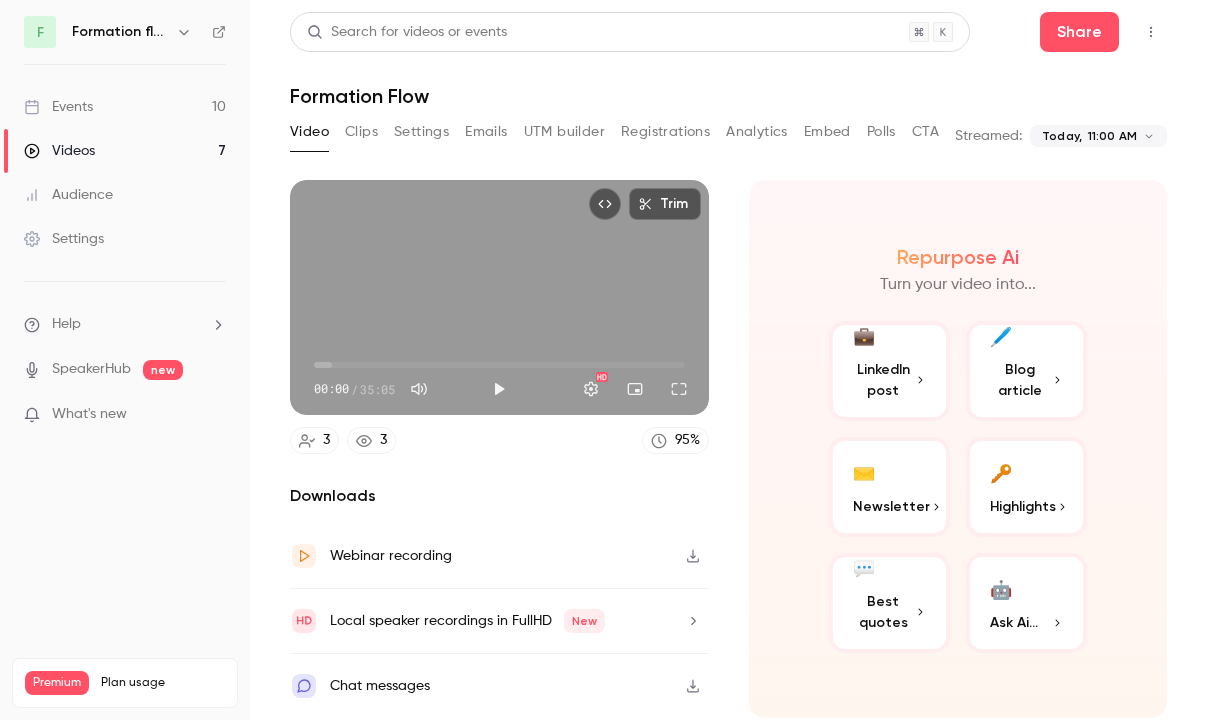 click 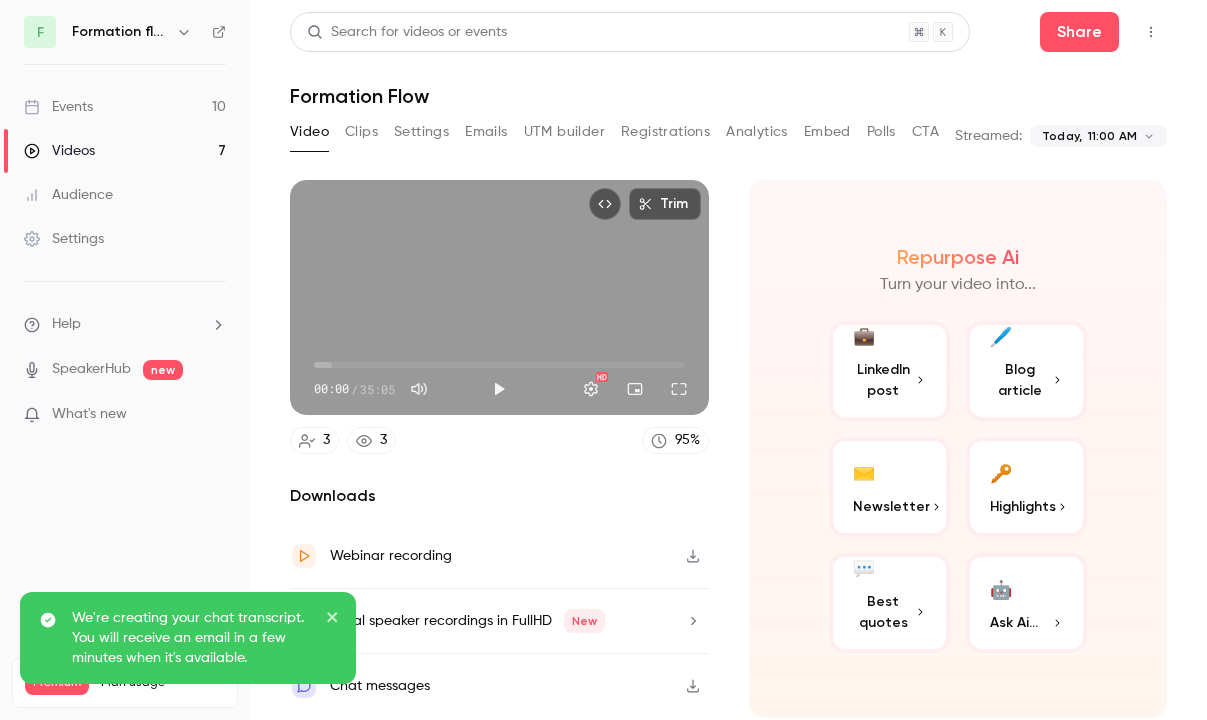 click 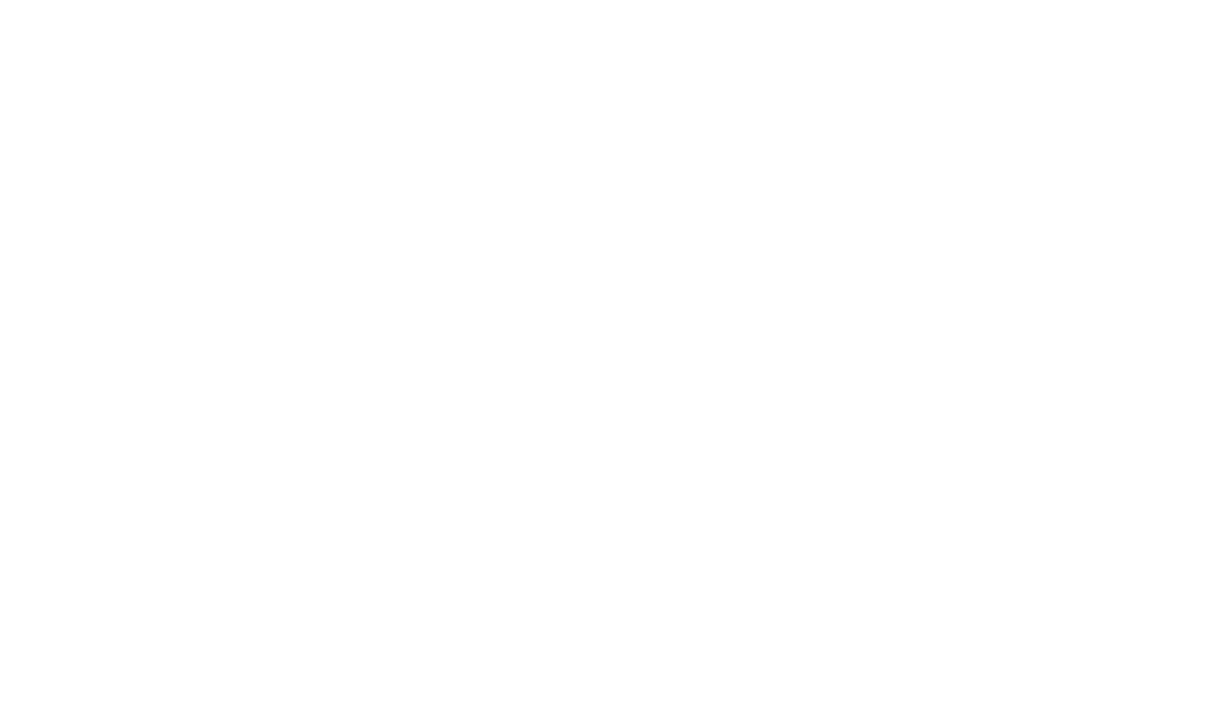 scroll, scrollTop: 0, scrollLeft: 0, axis: both 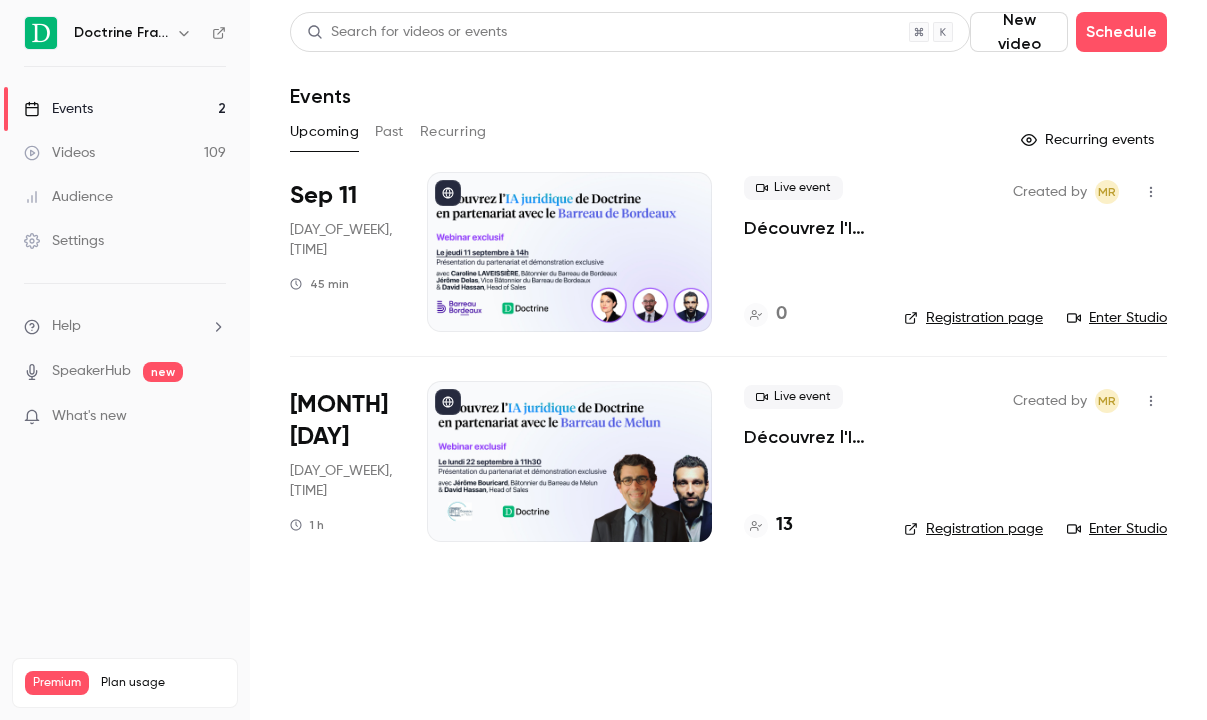 click at bounding box center [184, 33] 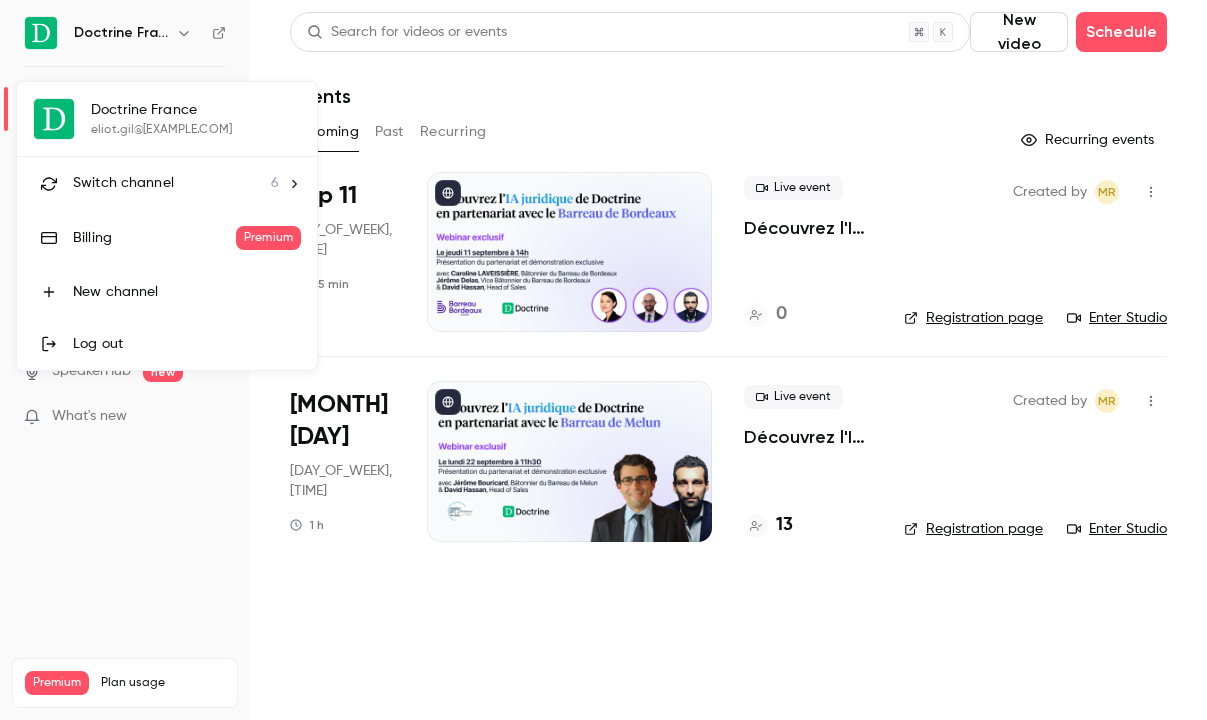 click on "Switch channel 6" at bounding box center (176, 183) 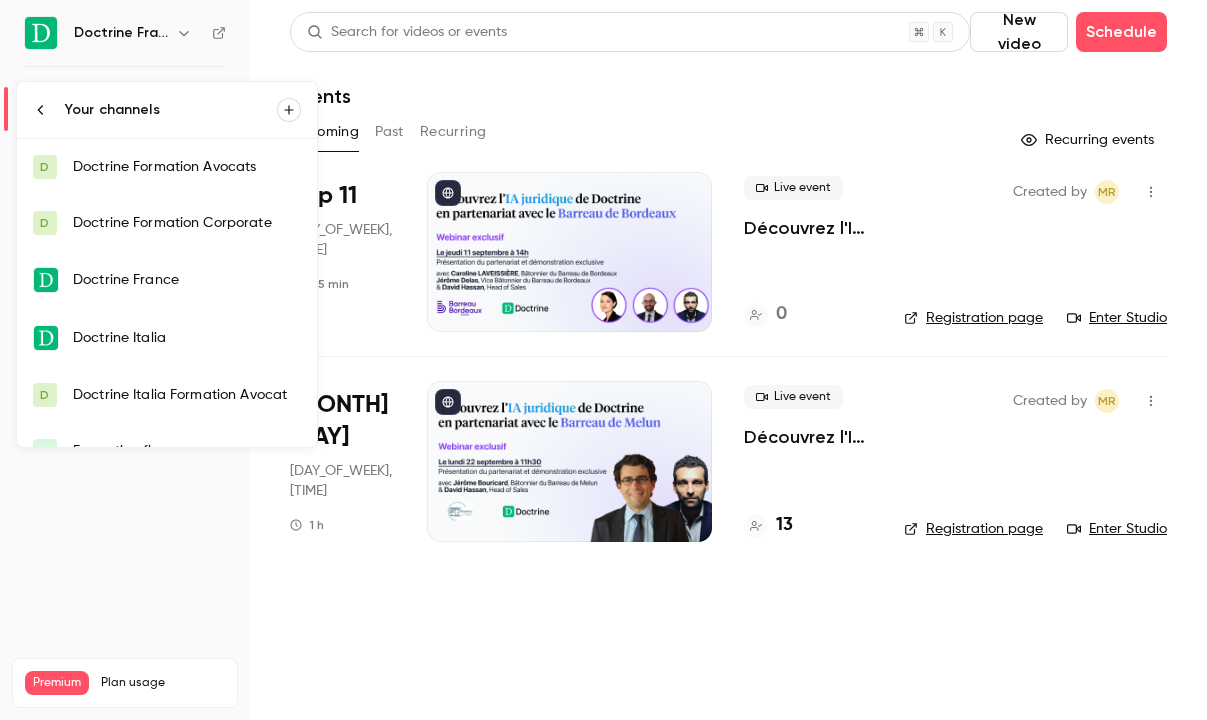 scroll, scrollTop: 32, scrollLeft: 0, axis: vertical 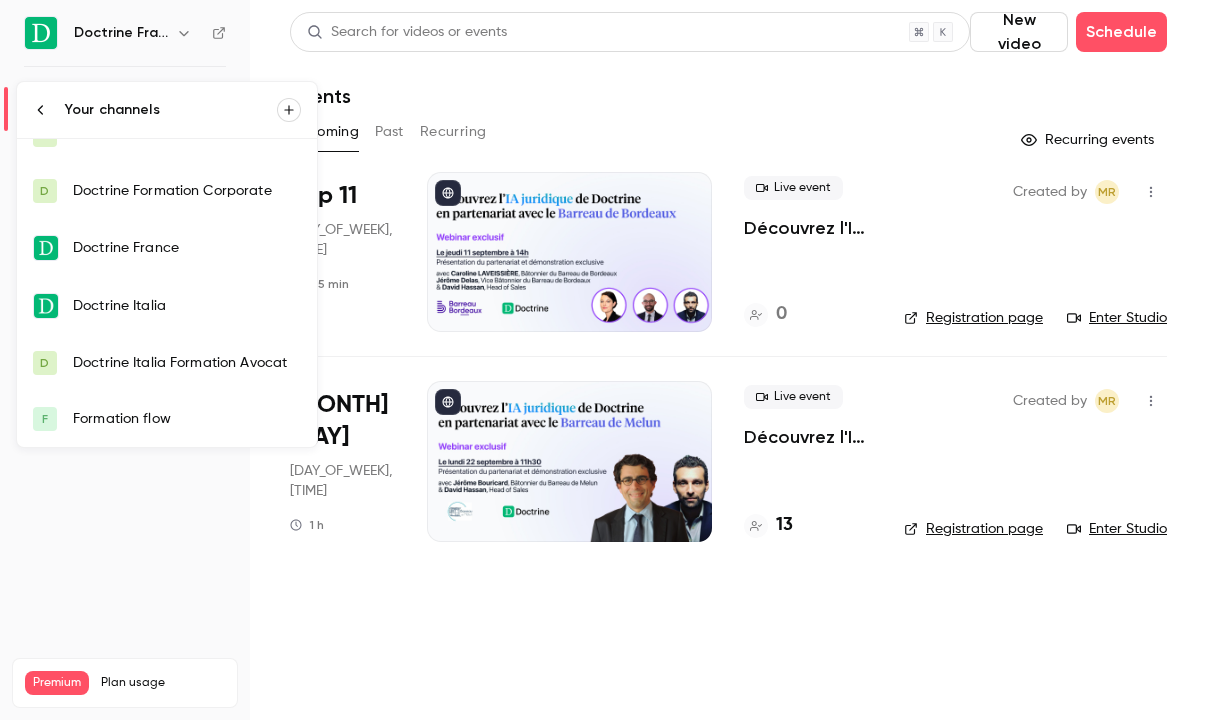 click on "Formation flow" at bounding box center (187, 419) 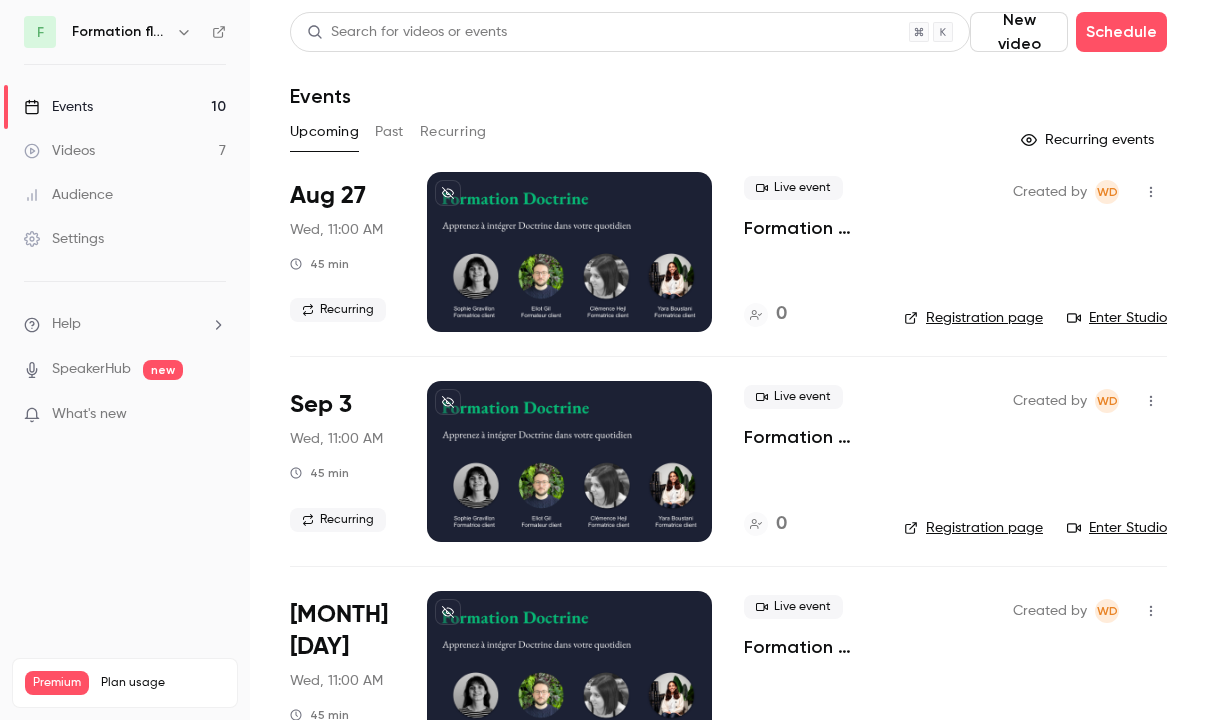 click at bounding box center (184, 32) 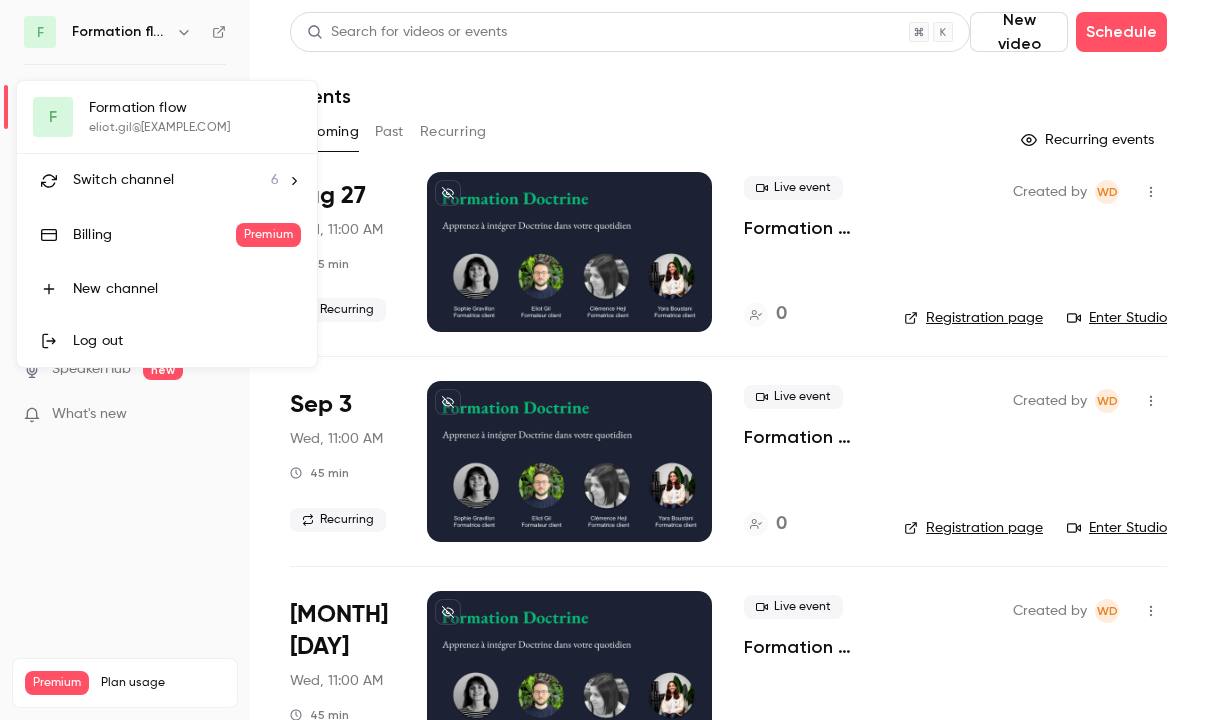 click on "Switch channel" at bounding box center [123, 180] 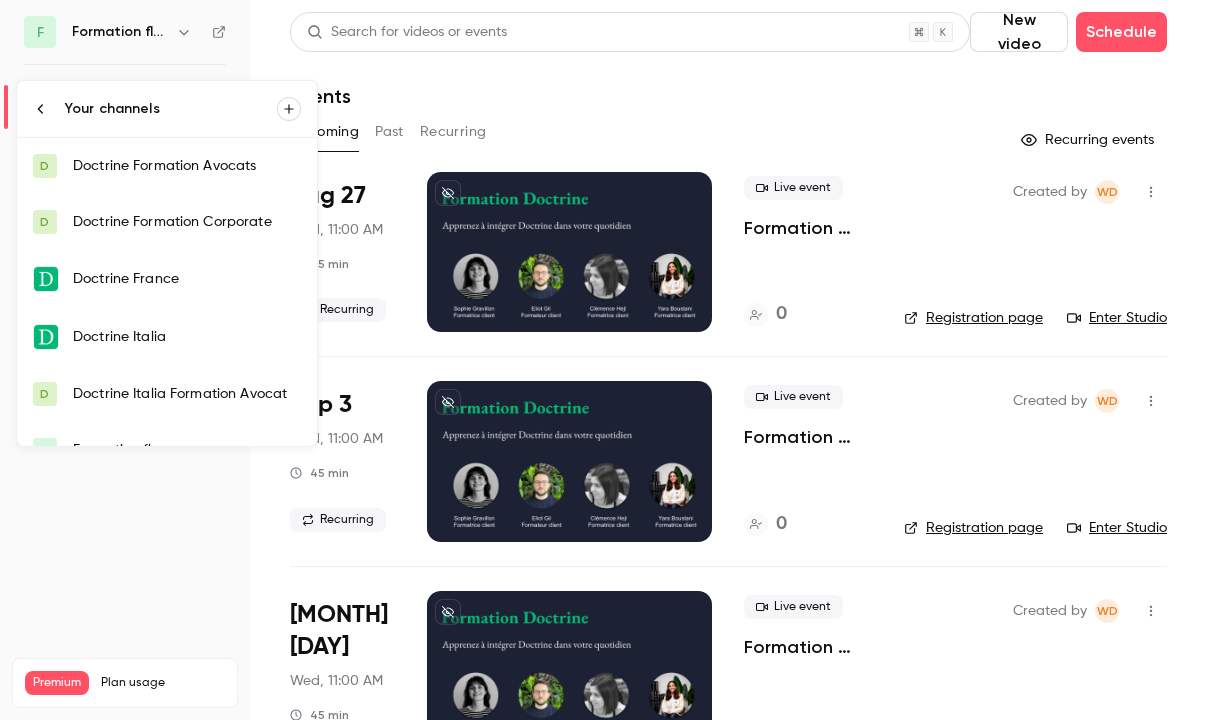 click at bounding box center [603, 360] 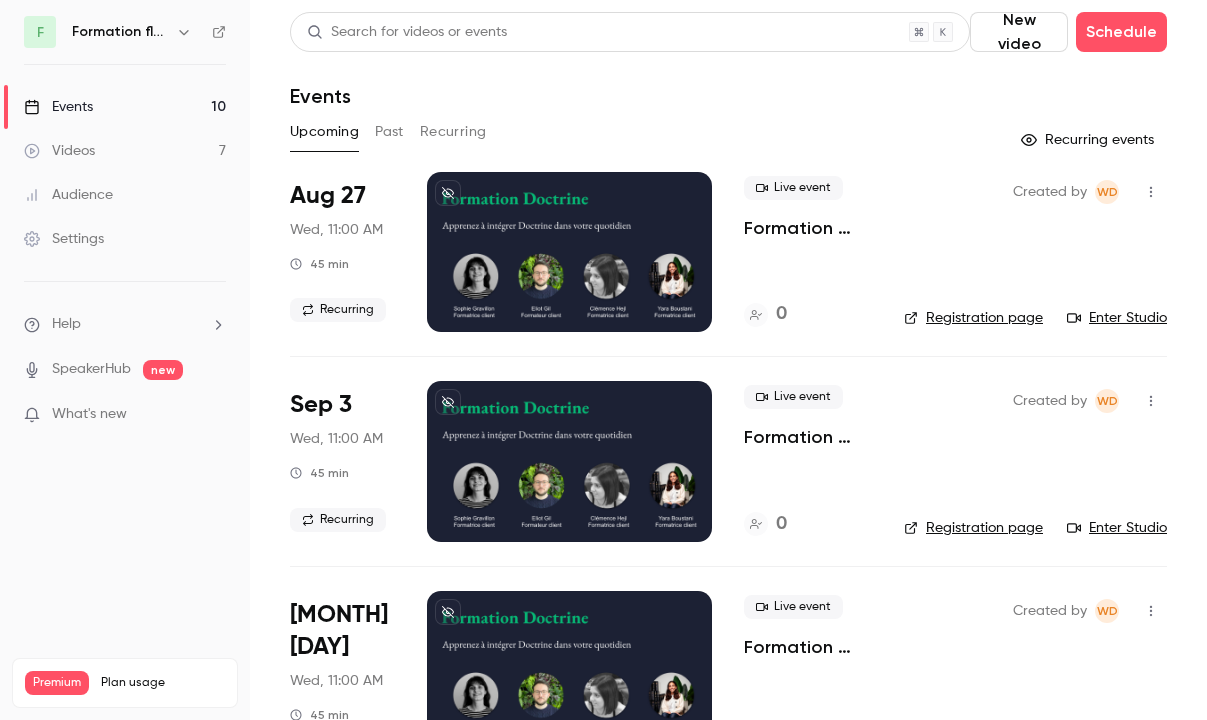 click on "Past" at bounding box center (389, 132) 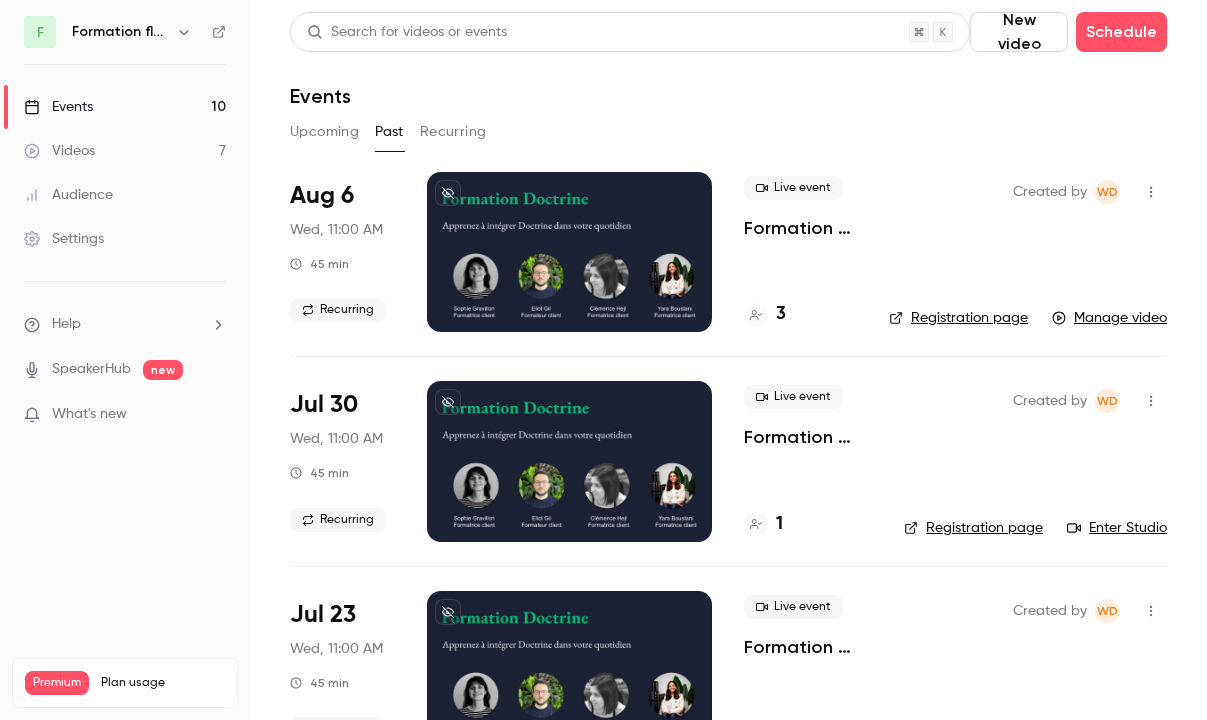 click at bounding box center (569, 252) 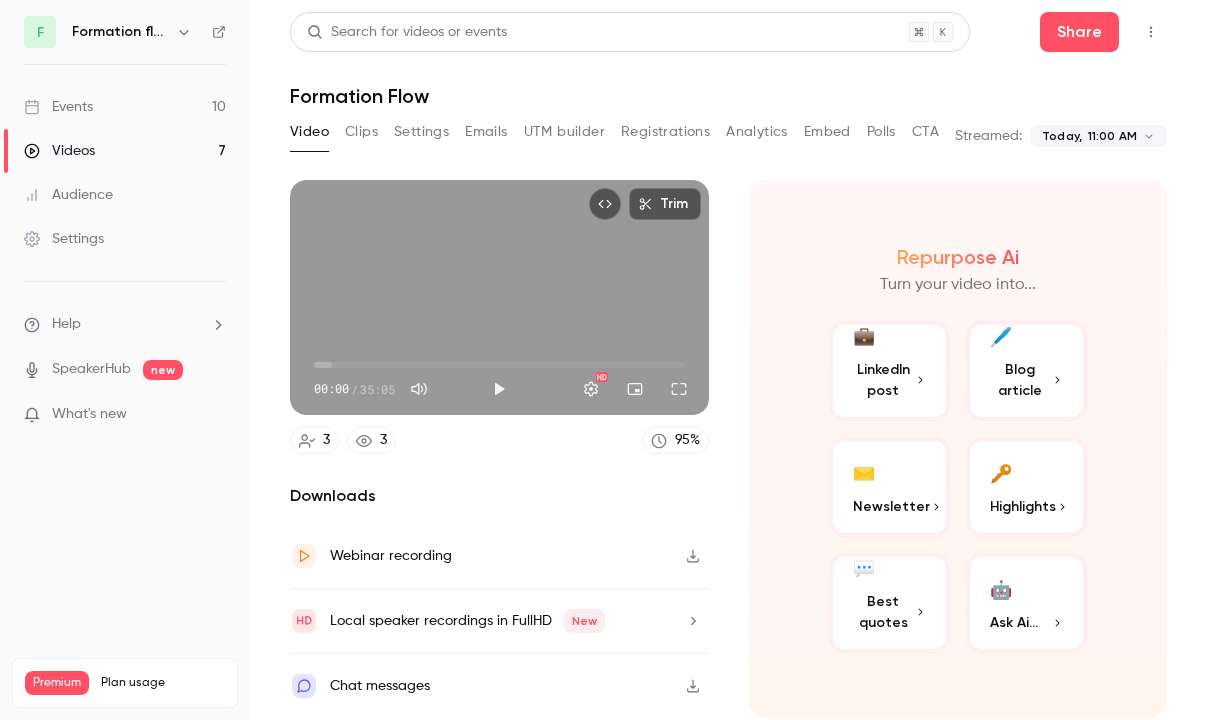 click on "00:00" at bounding box center [499, 365] 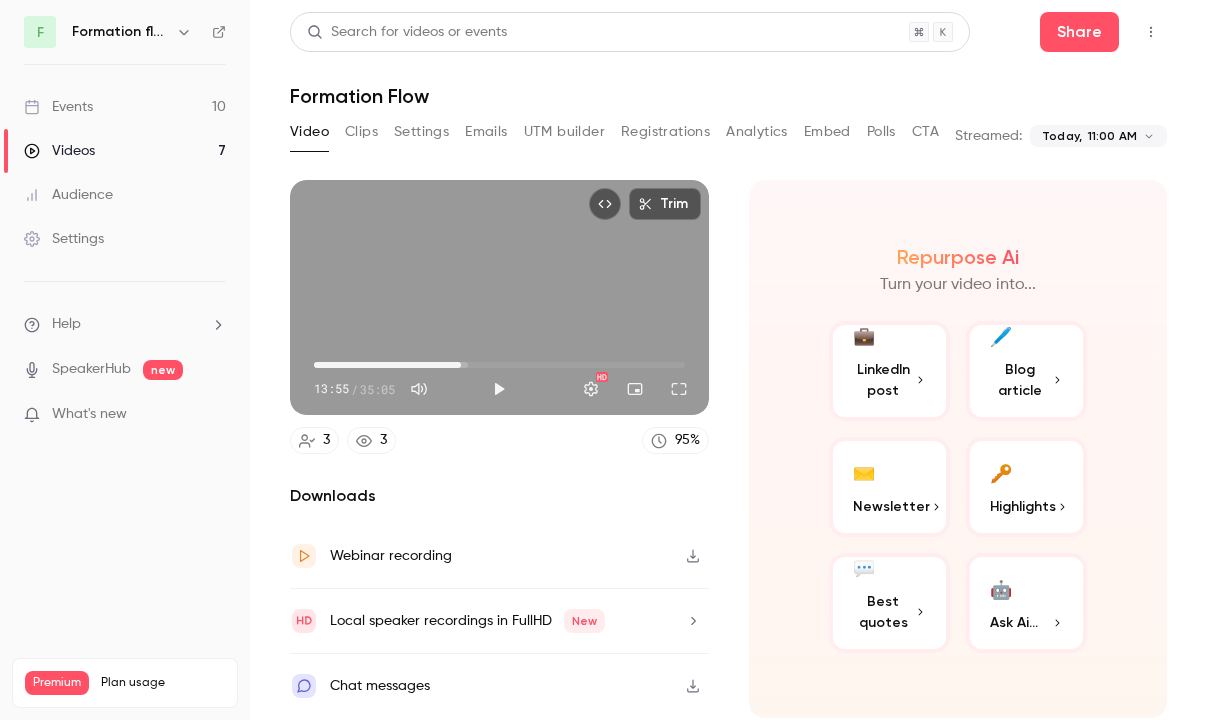 click on "13:55" at bounding box center [499, 365] 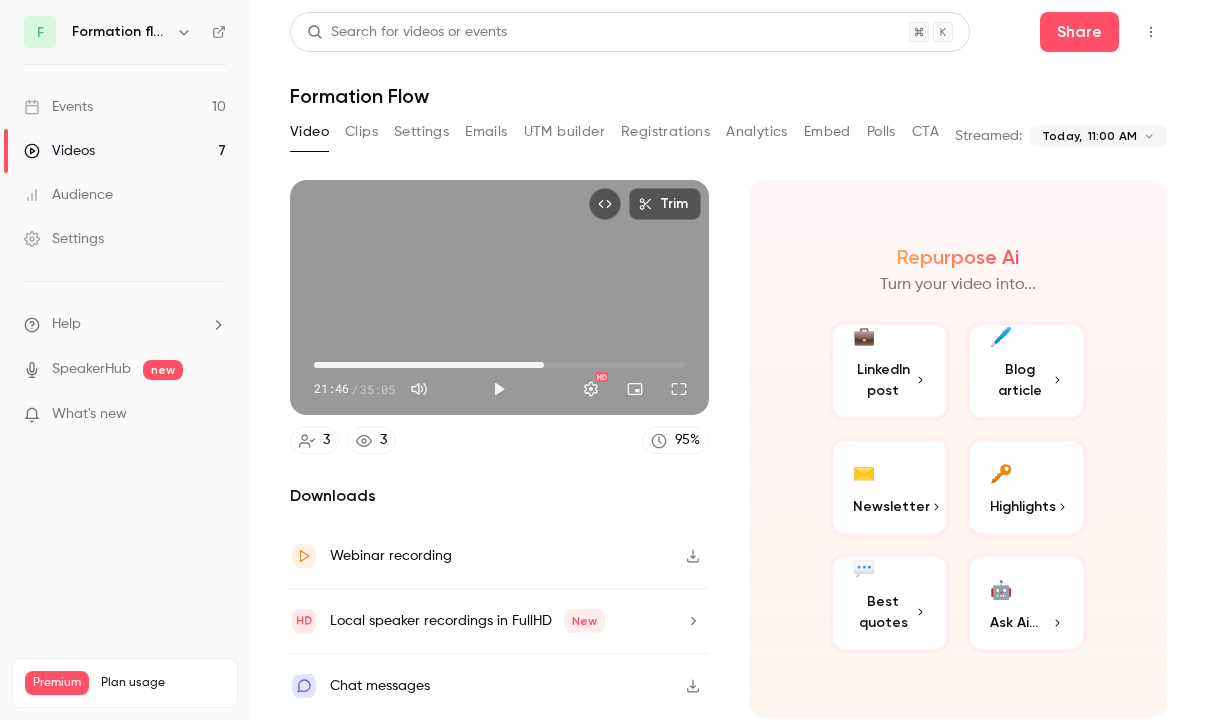 click on "21:46" at bounding box center (499, 365) 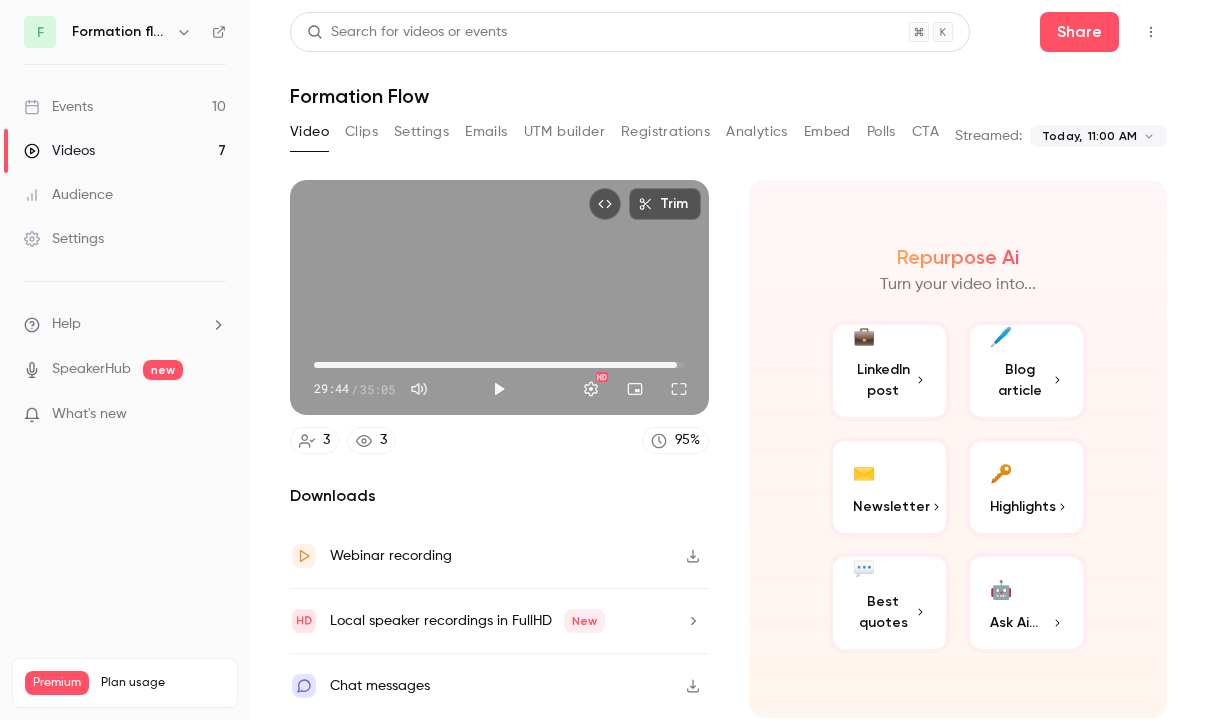 click on "34:22" at bounding box center (499, 365) 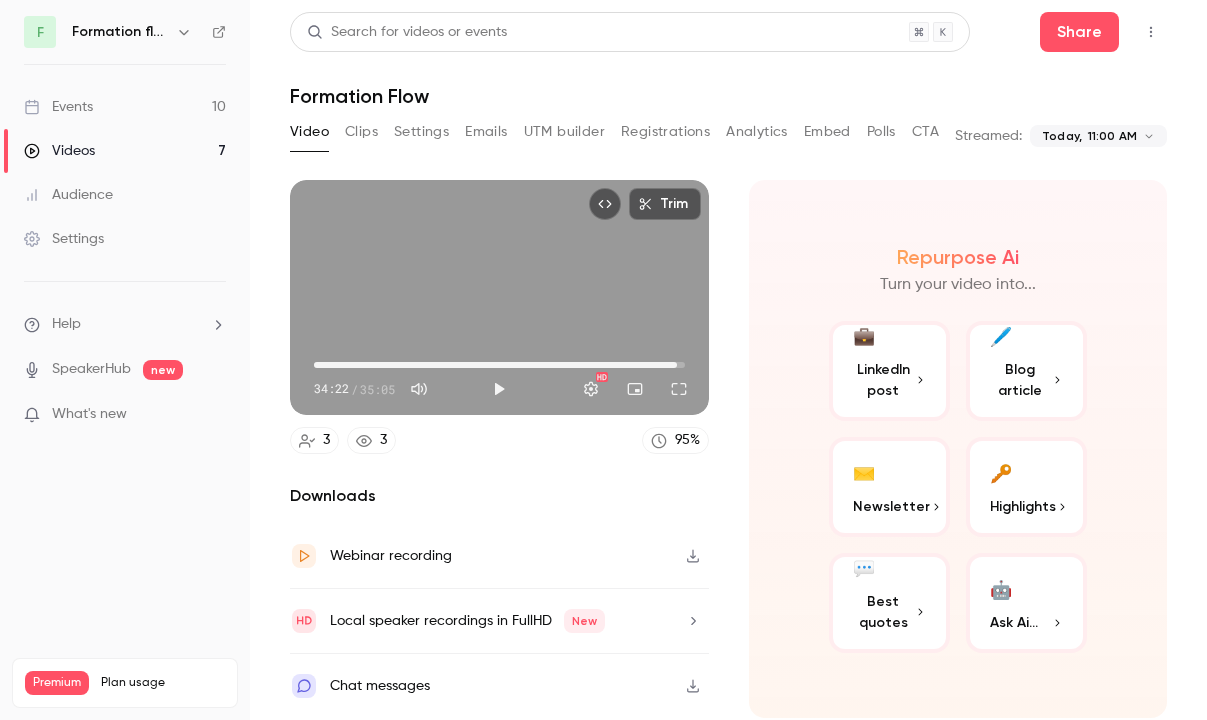 click on "Clips" at bounding box center [361, 132] 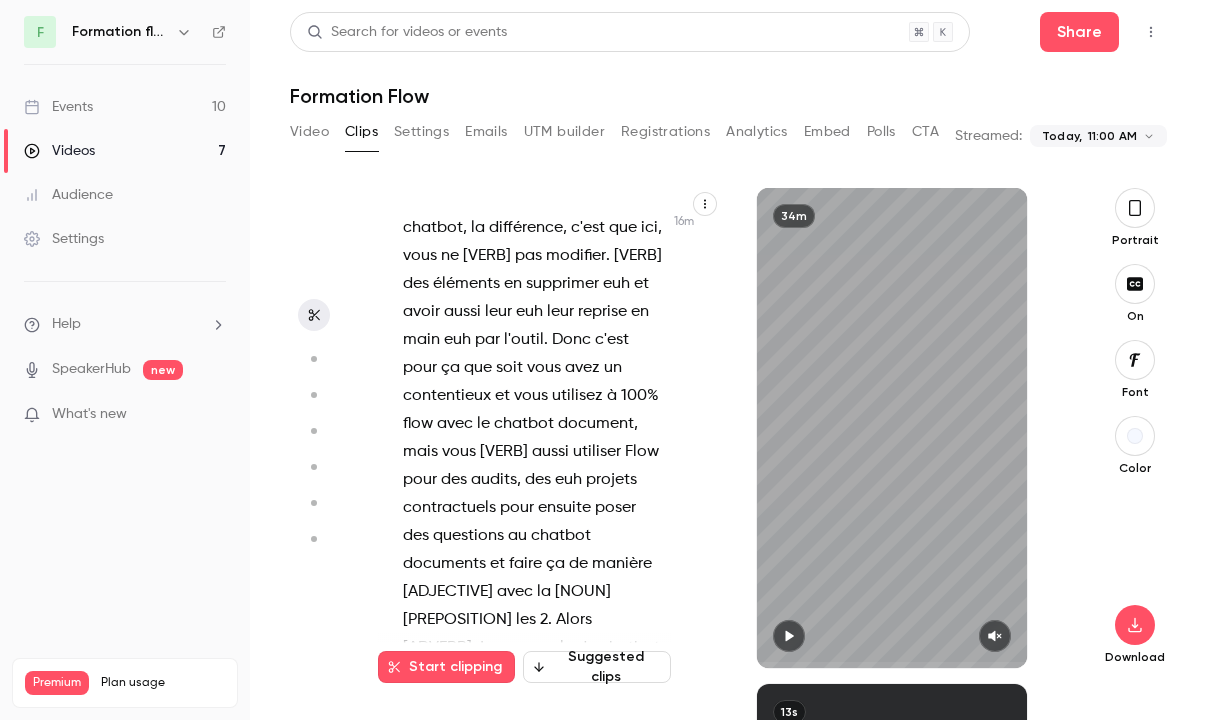 scroll, scrollTop: 14651, scrollLeft: 0, axis: vertical 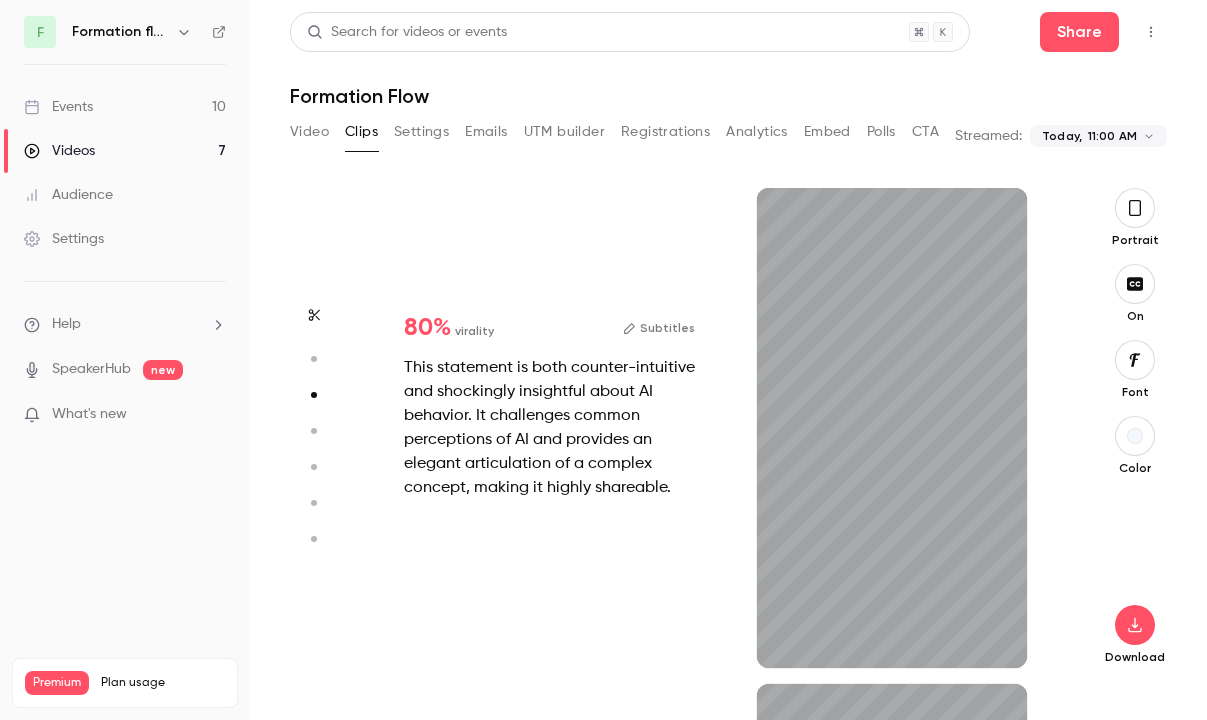 type on "*" 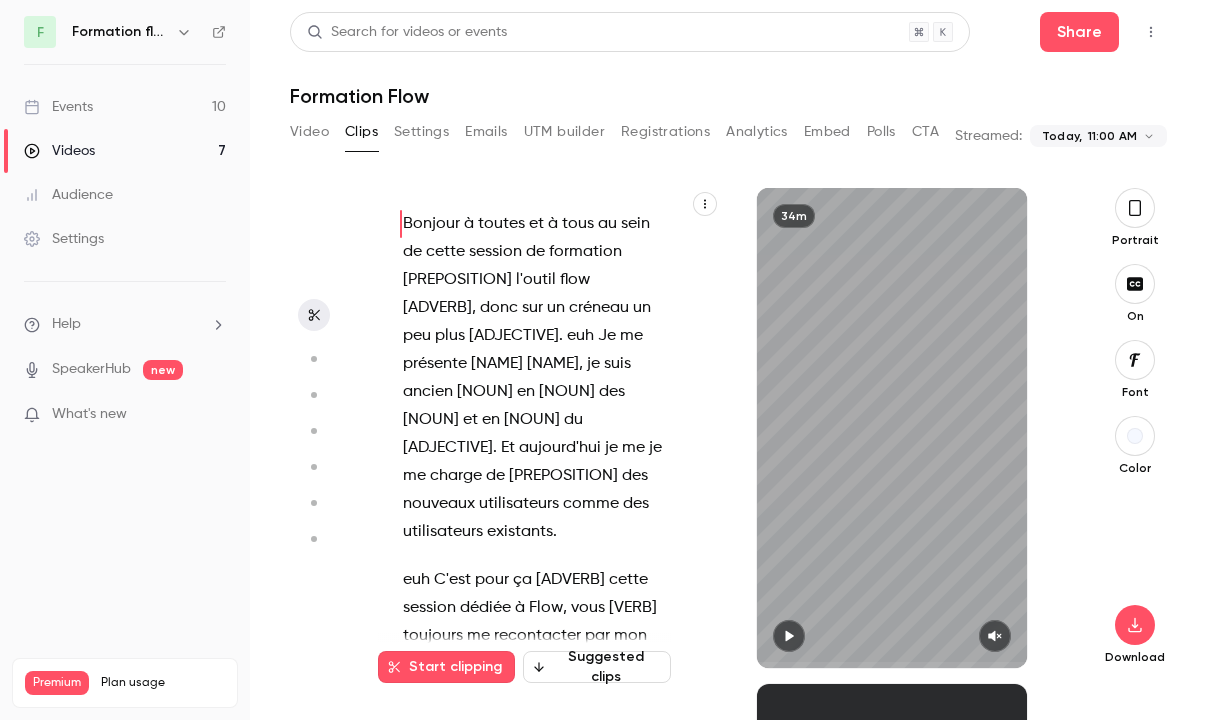 scroll, scrollTop: 0, scrollLeft: 0, axis: both 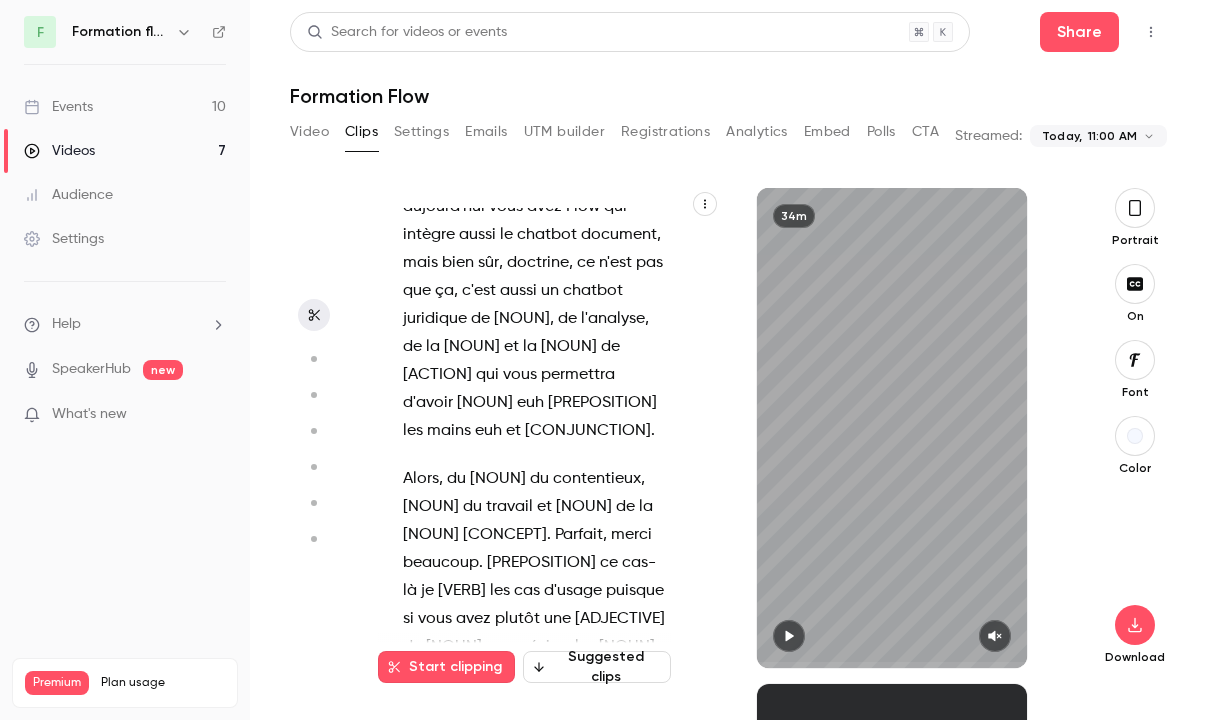 click 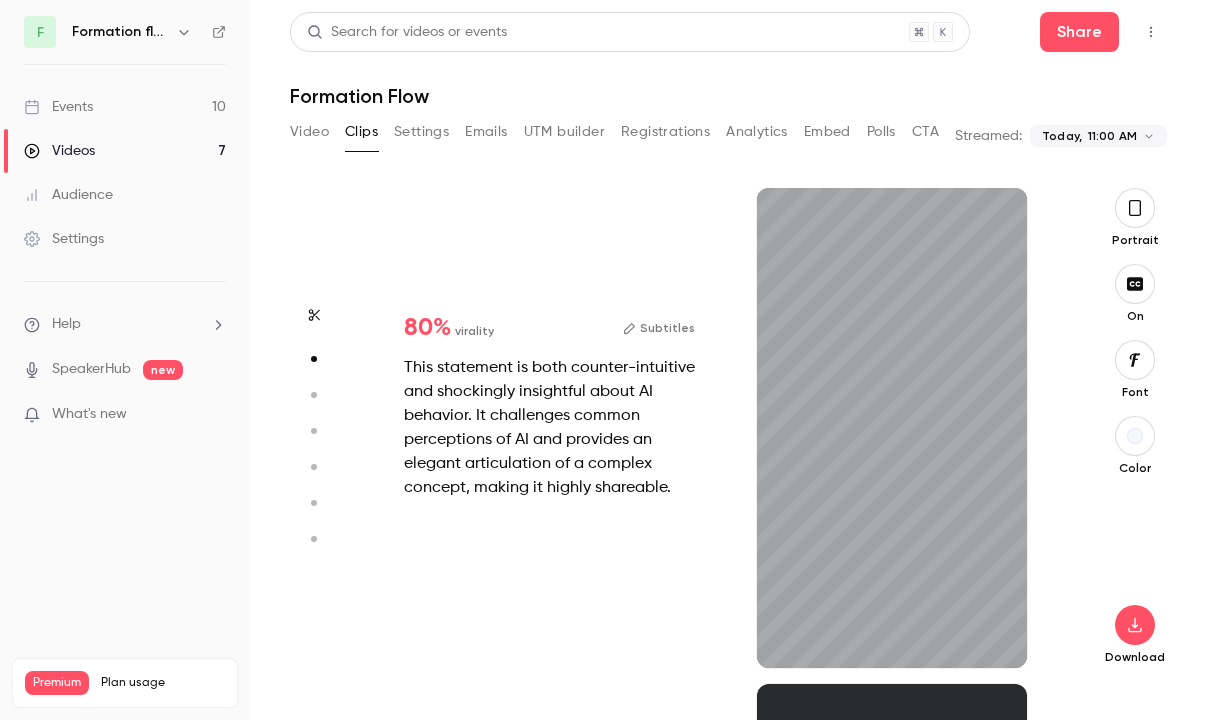 click 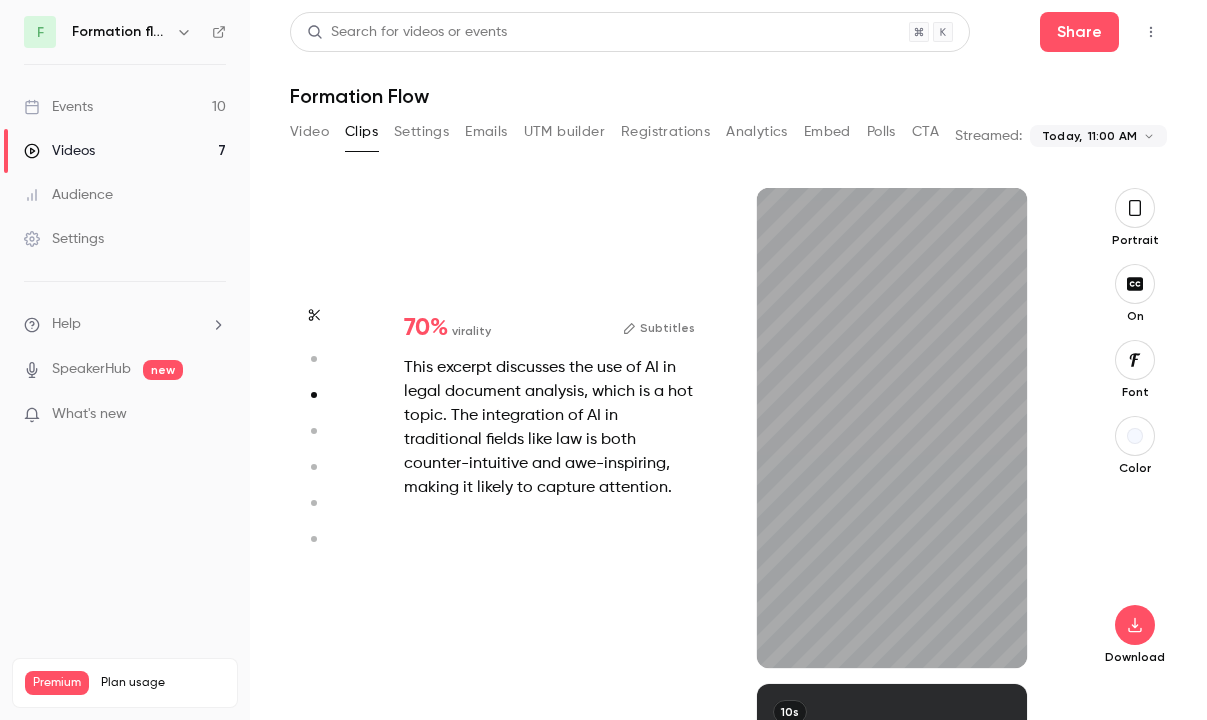 click 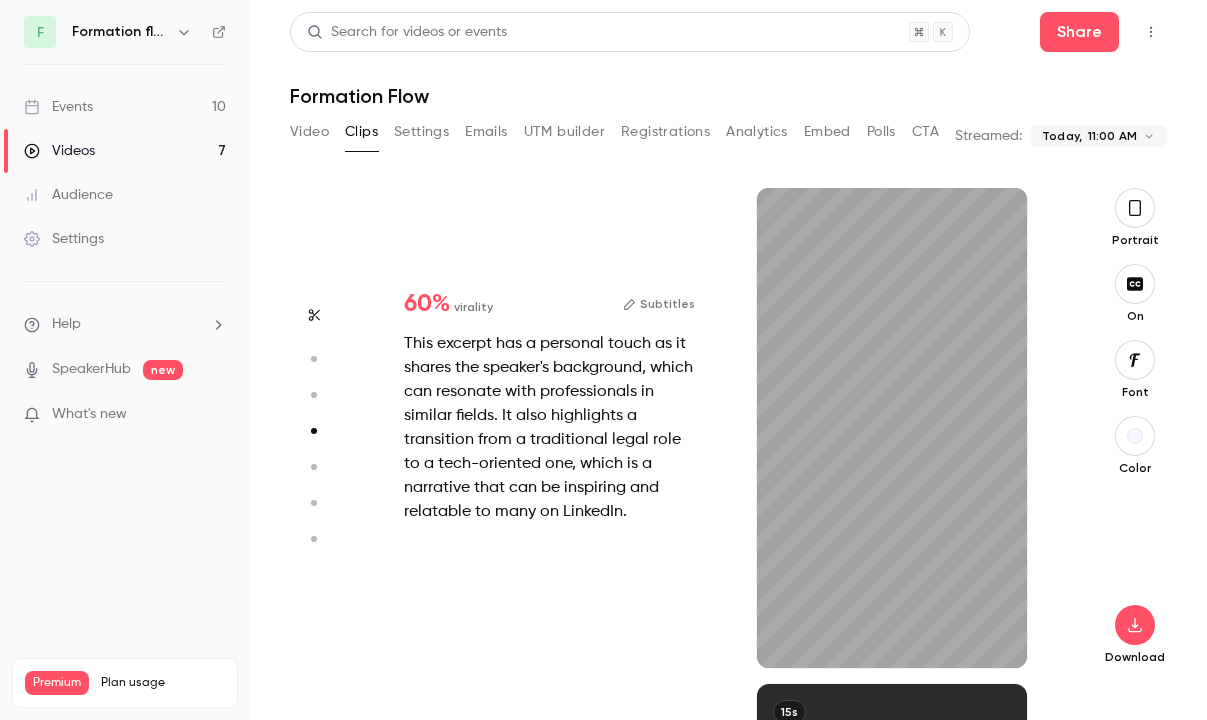 click 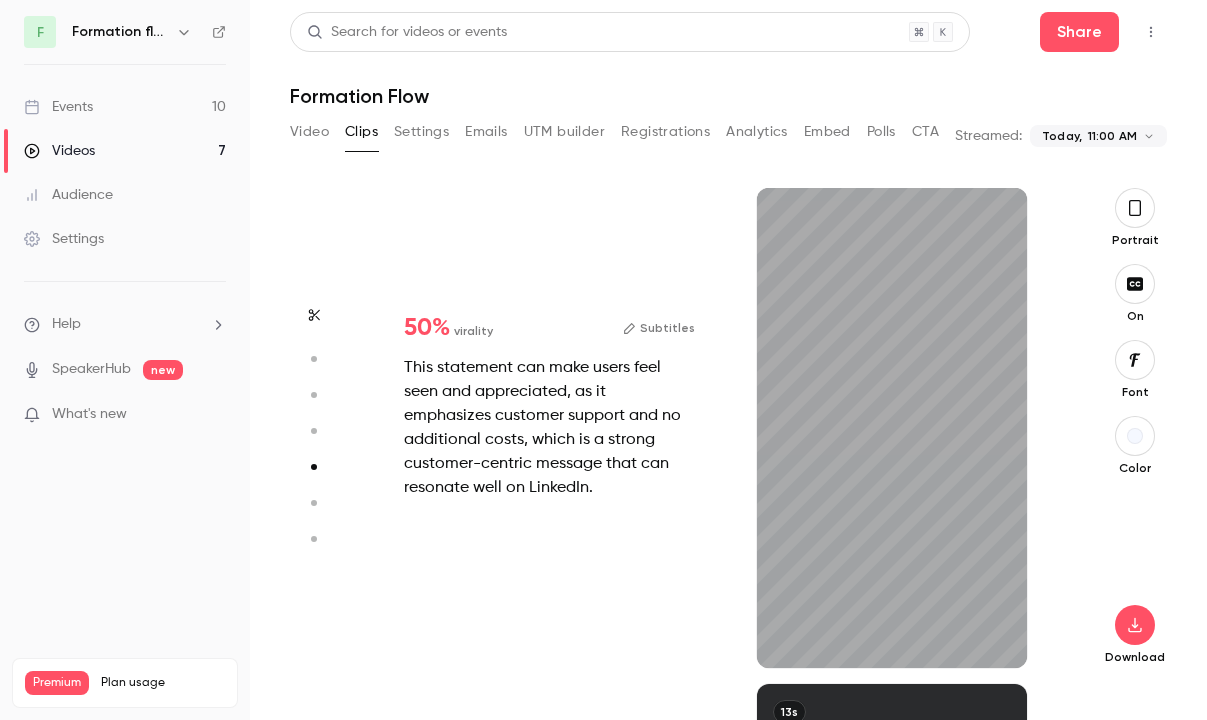 click 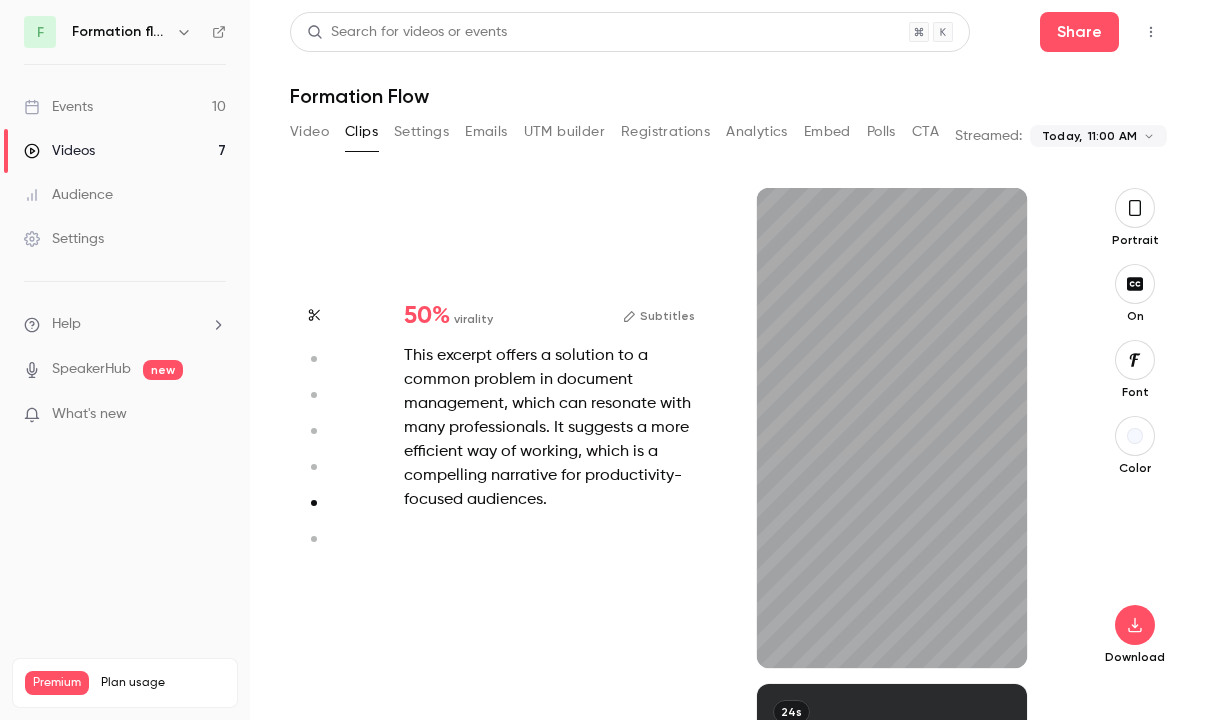 click 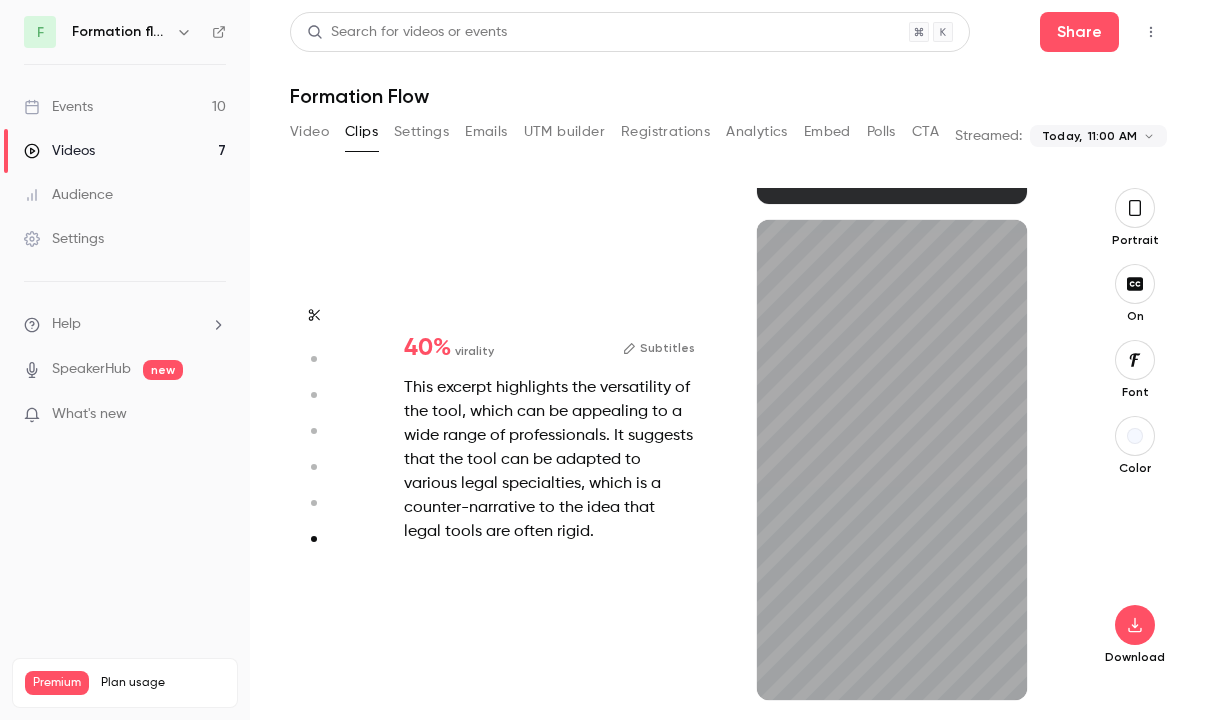 scroll, scrollTop: 2944, scrollLeft: 0, axis: vertical 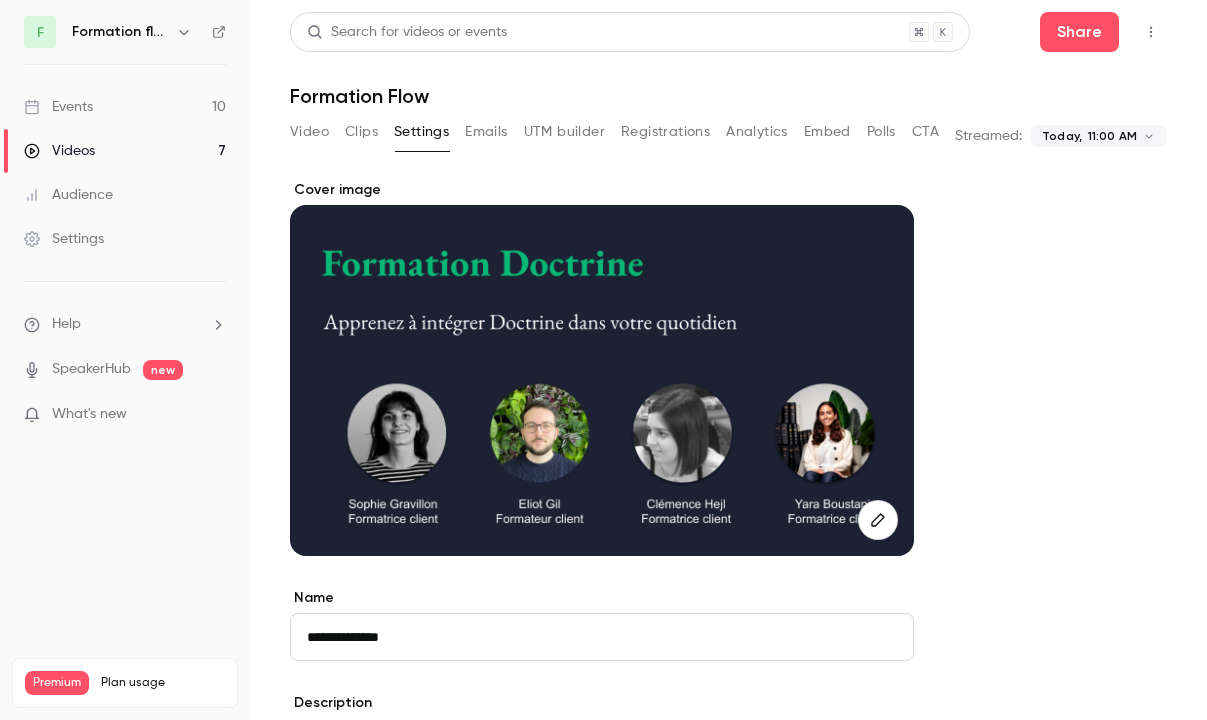 click on "Emails" at bounding box center [486, 132] 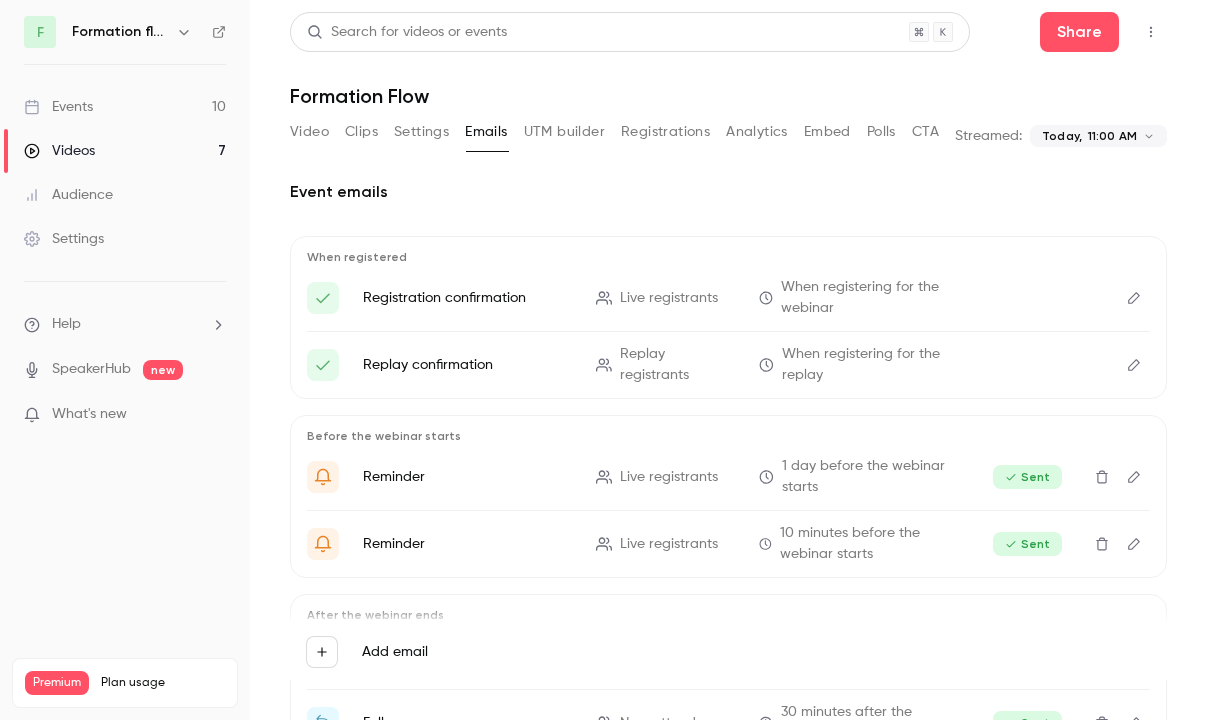click on "UTM builder" at bounding box center (564, 132) 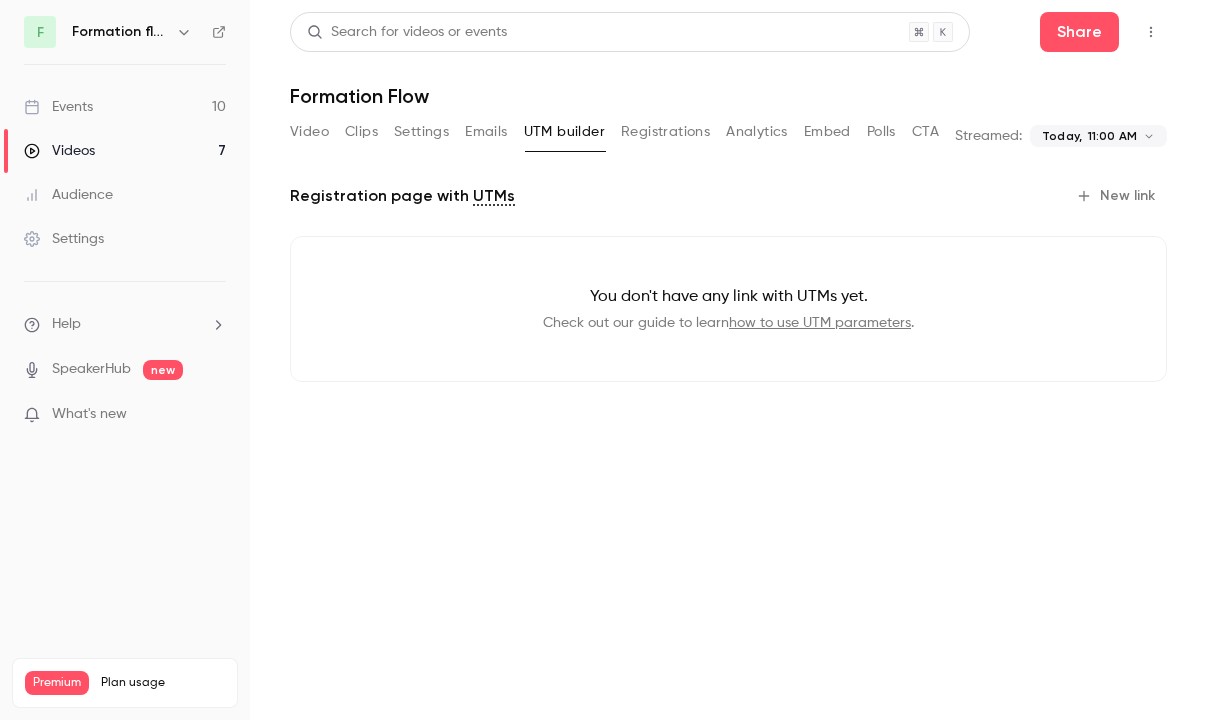 click on "Registrations" at bounding box center [665, 132] 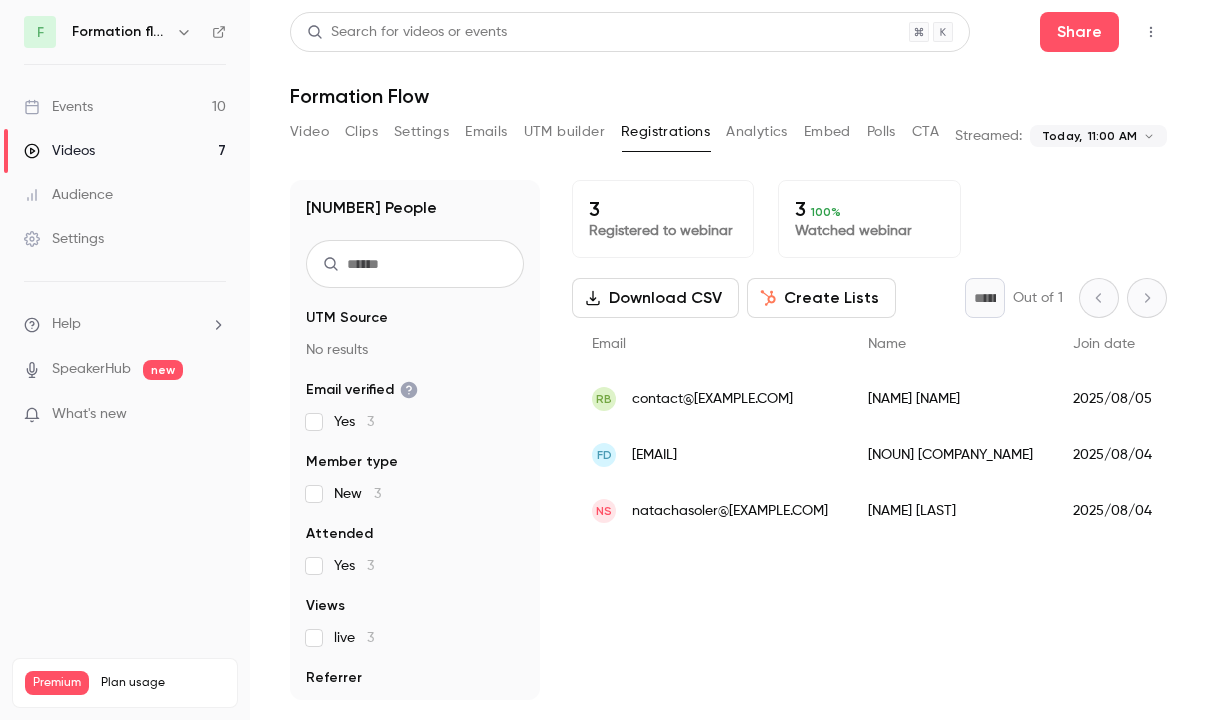 click on "Analytics" at bounding box center (757, 132) 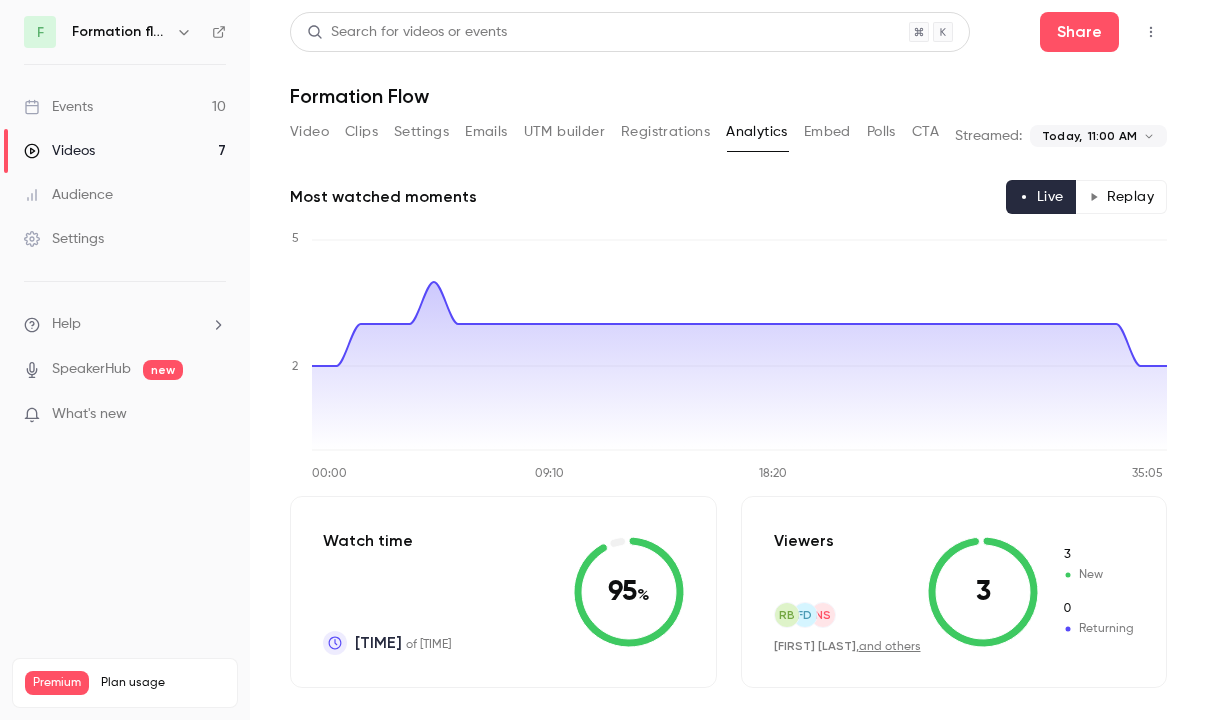 click on "Embed" at bounding box center (827, 132) 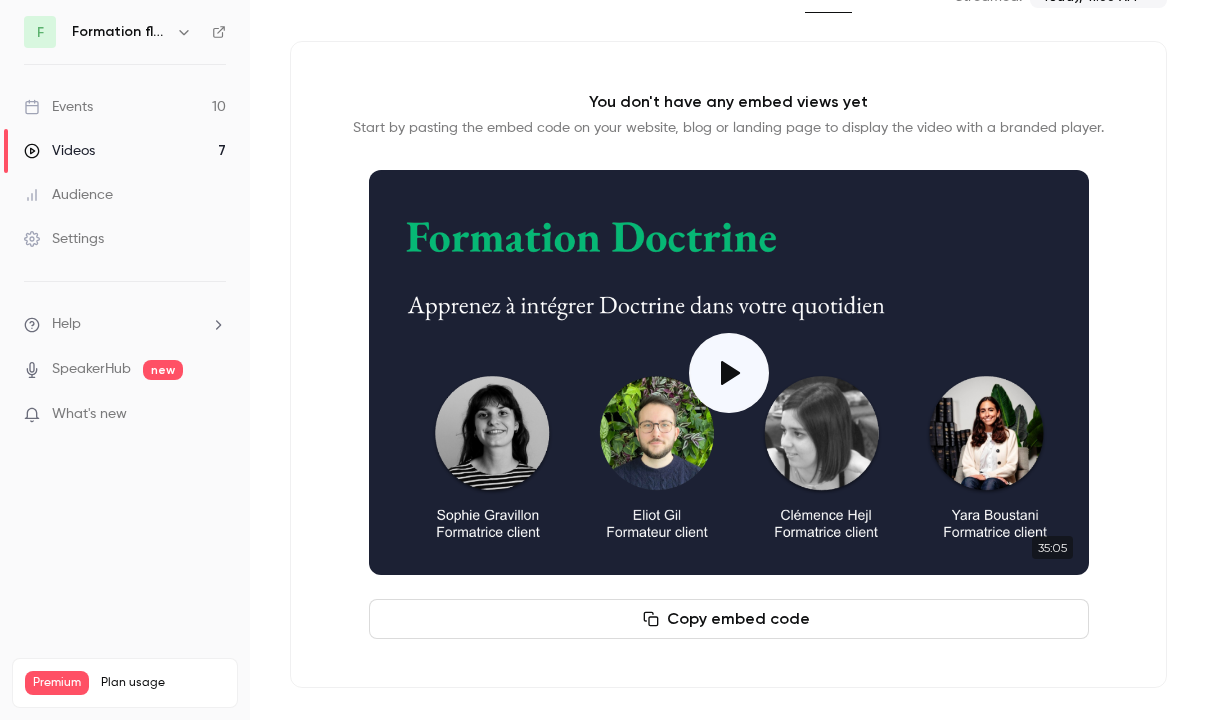 scroll, scrollTop: 0, scrollLeft: 0, axis: both 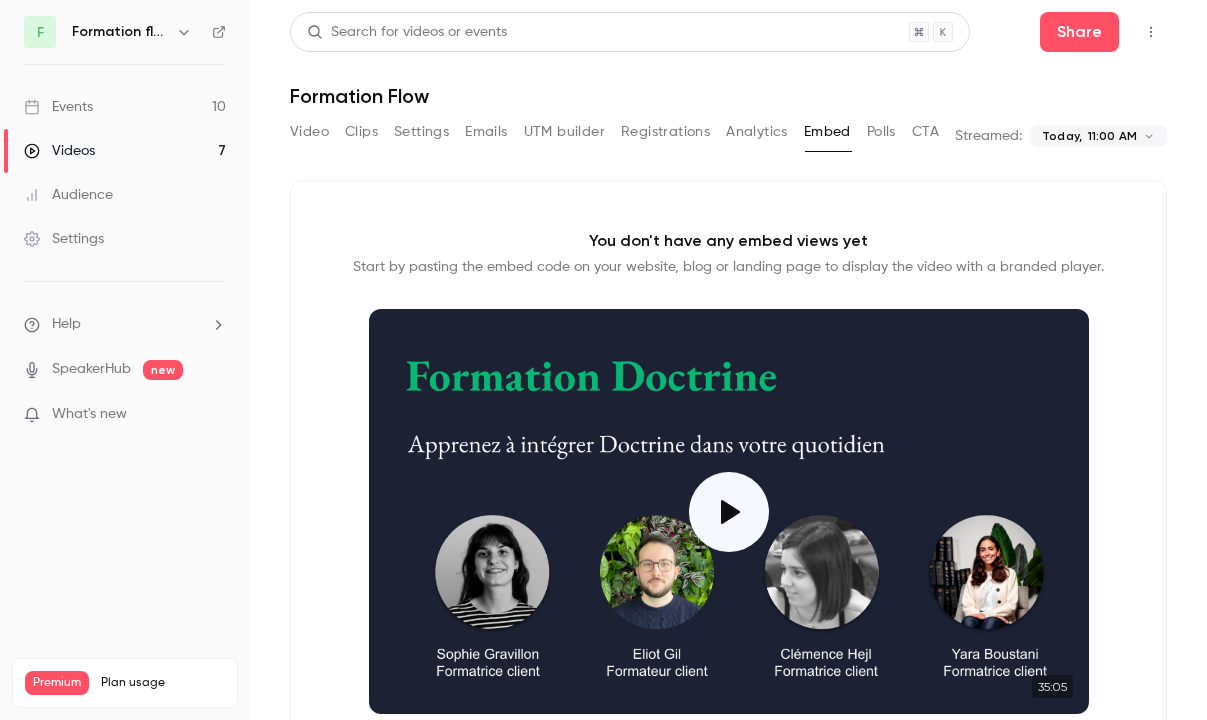 click on "Polls" at bounding box center (881, 132) 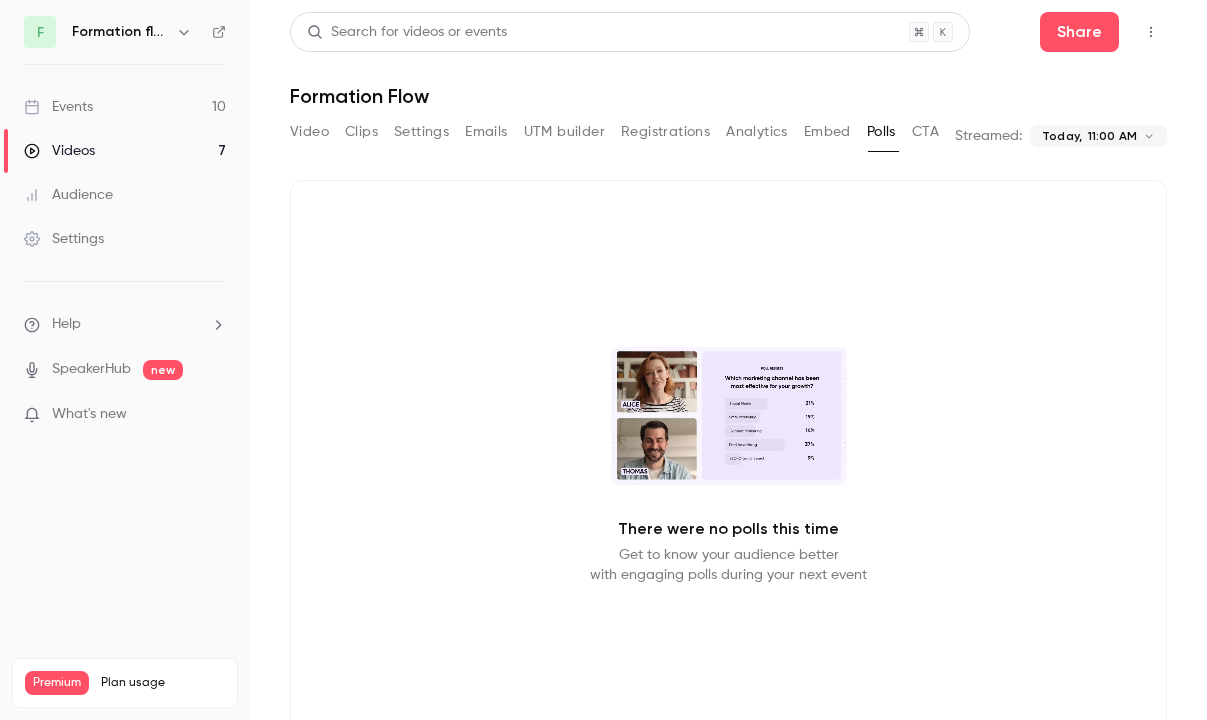 click on "CTA" at bounding box center [925, 132] 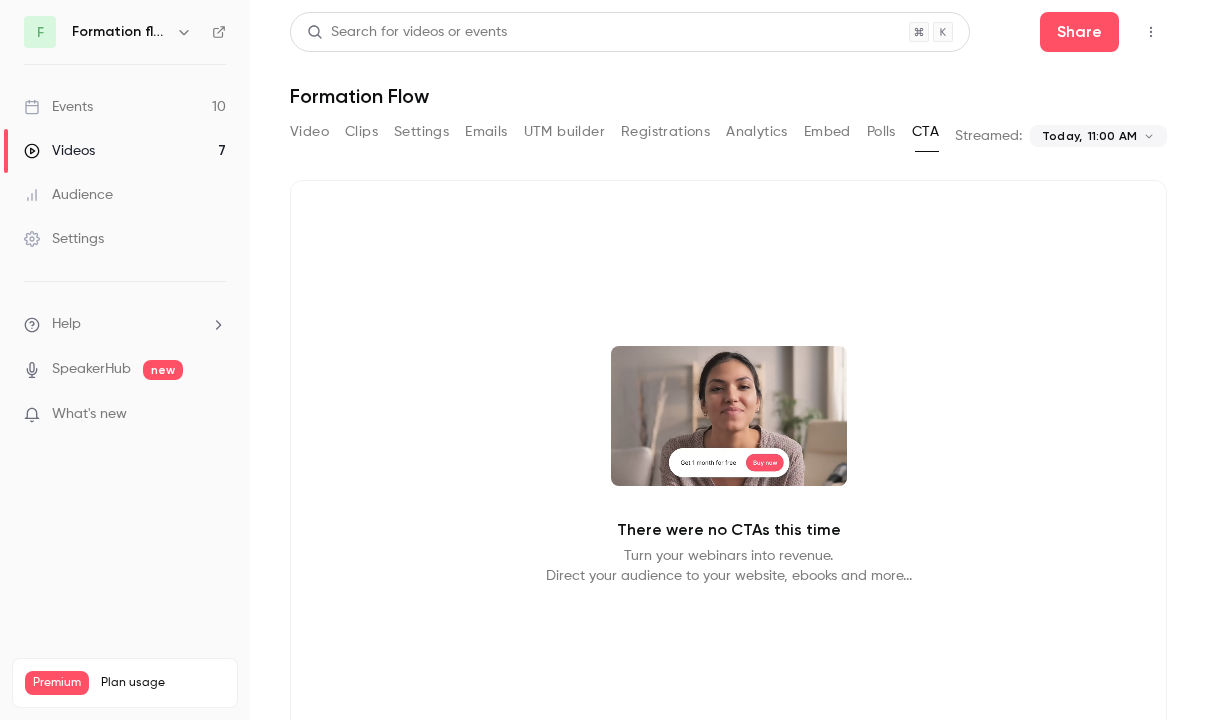 click on "Video Clips Settings Emails UTM builder Registrations Analytics Embed Polls CTA" at bounding box center [614, 132] 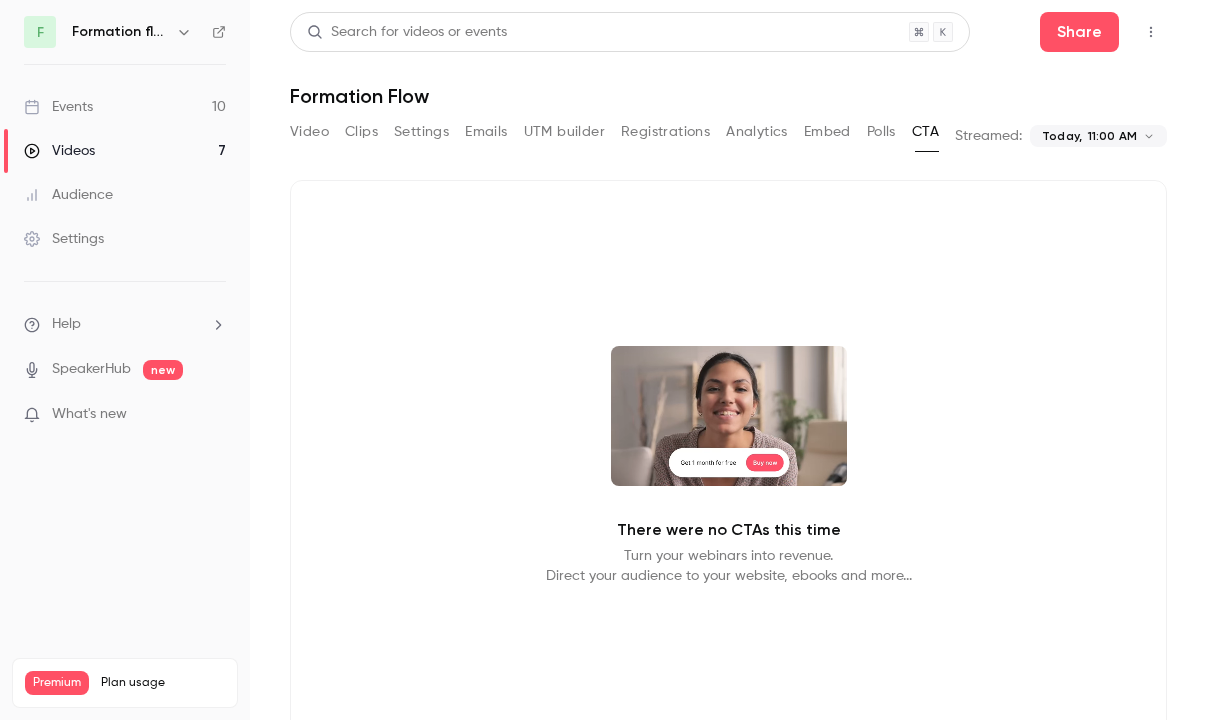 click on "Emails" at bounding box center (486, 132) 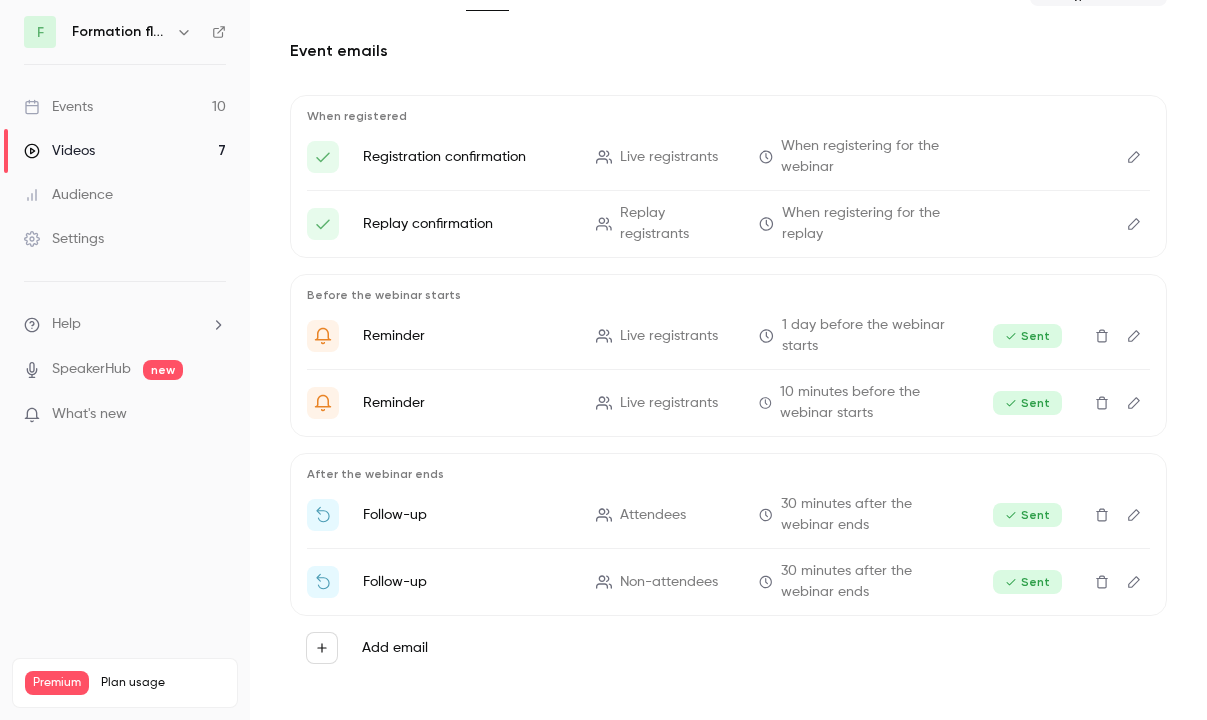 scroll, scrollTop: 0, scrollLeft: 0, axis: both 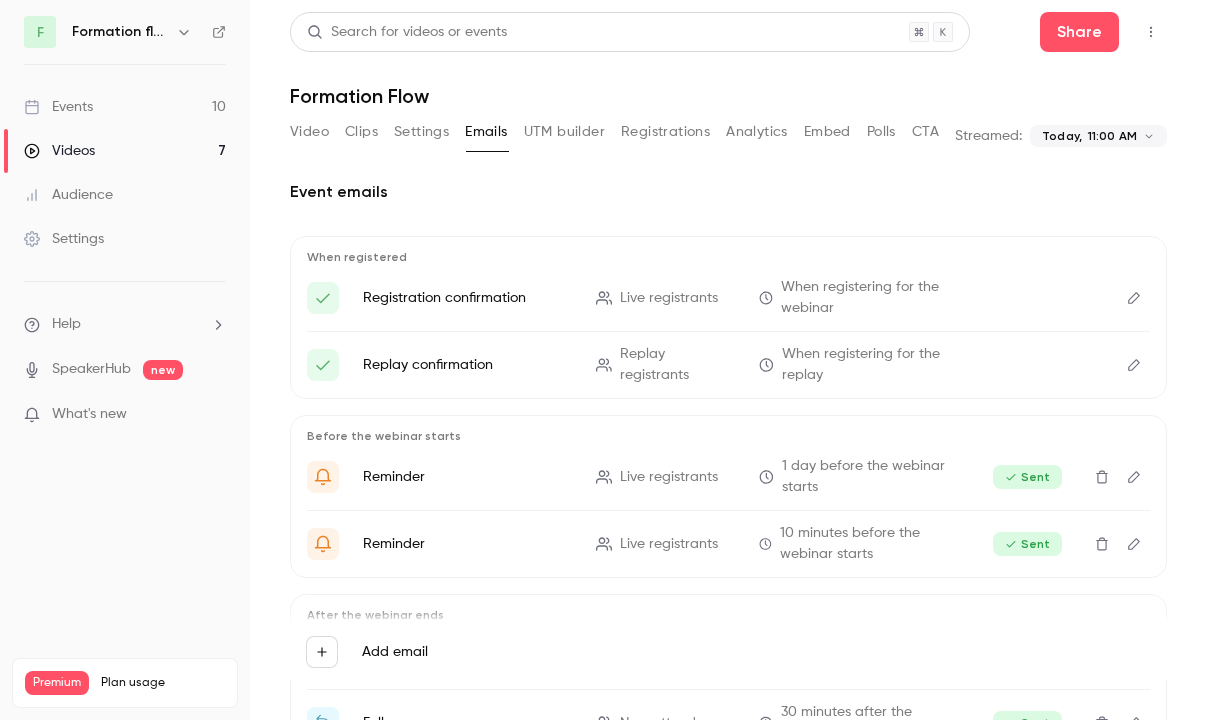 click on "Registrations" at bounding box center (665, 132) 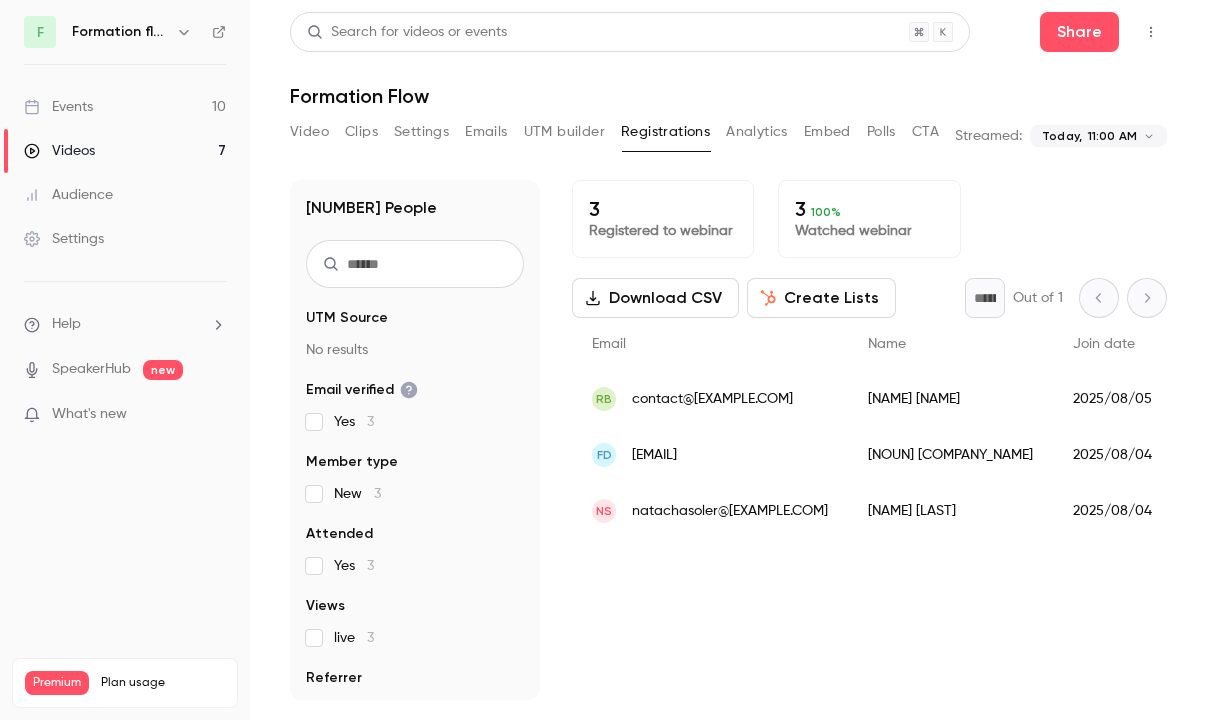 scroll, scrollTop: 36, scrollLeft: 0, axis: vertical 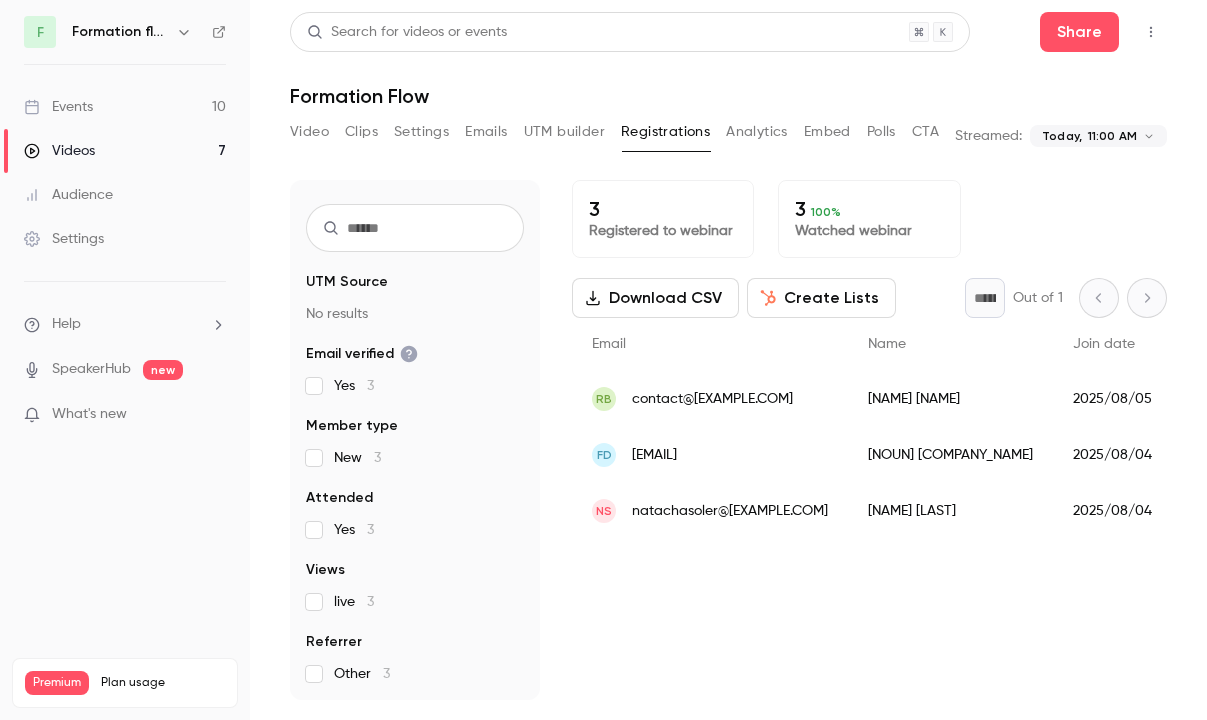 click on "Video Clips Settings Emails UTM builder Registrations Analytics Embed Polls CTA" at bounding box center (614, 132) 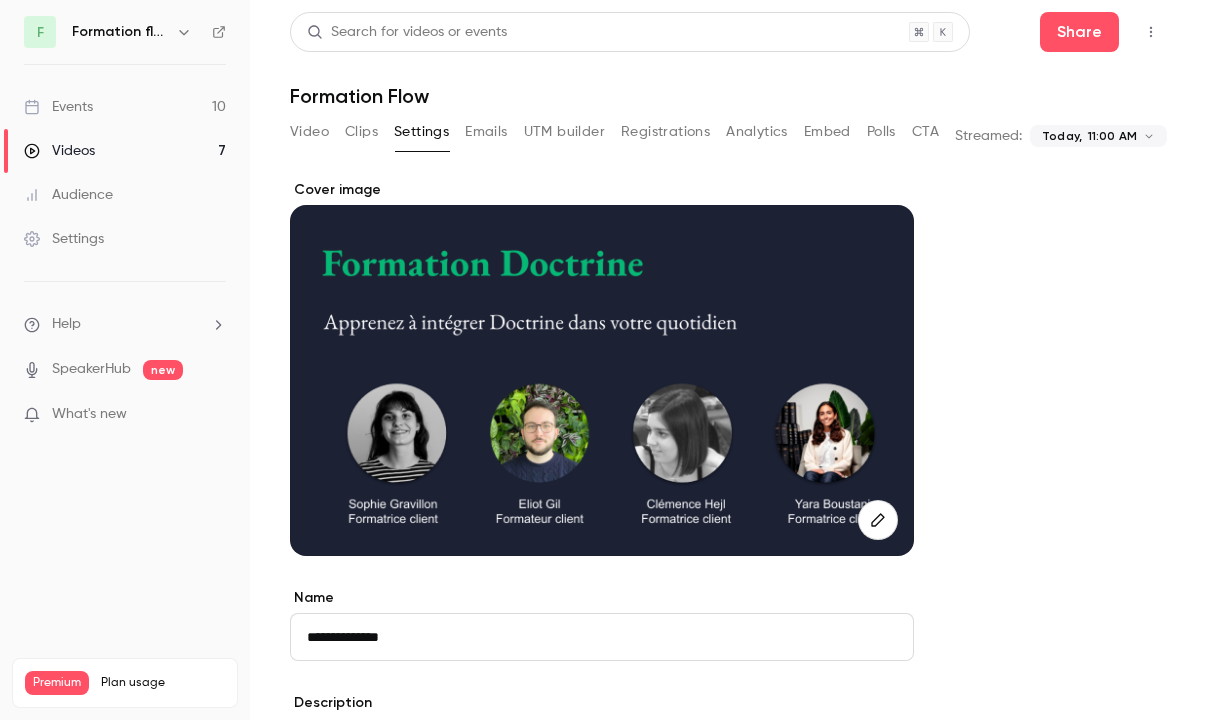 click on "Clips" at bounding box center [361, 132] 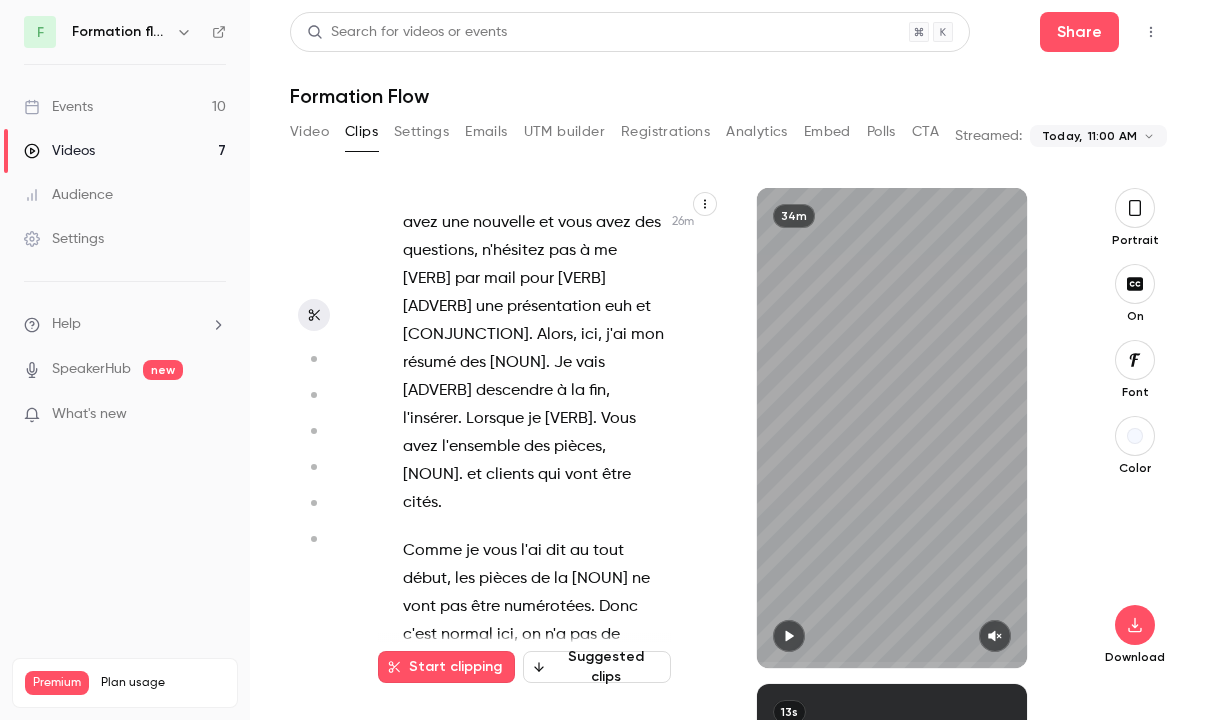 scroll, scrollTop: 21763, scrollLeft: 0, axis: vertical 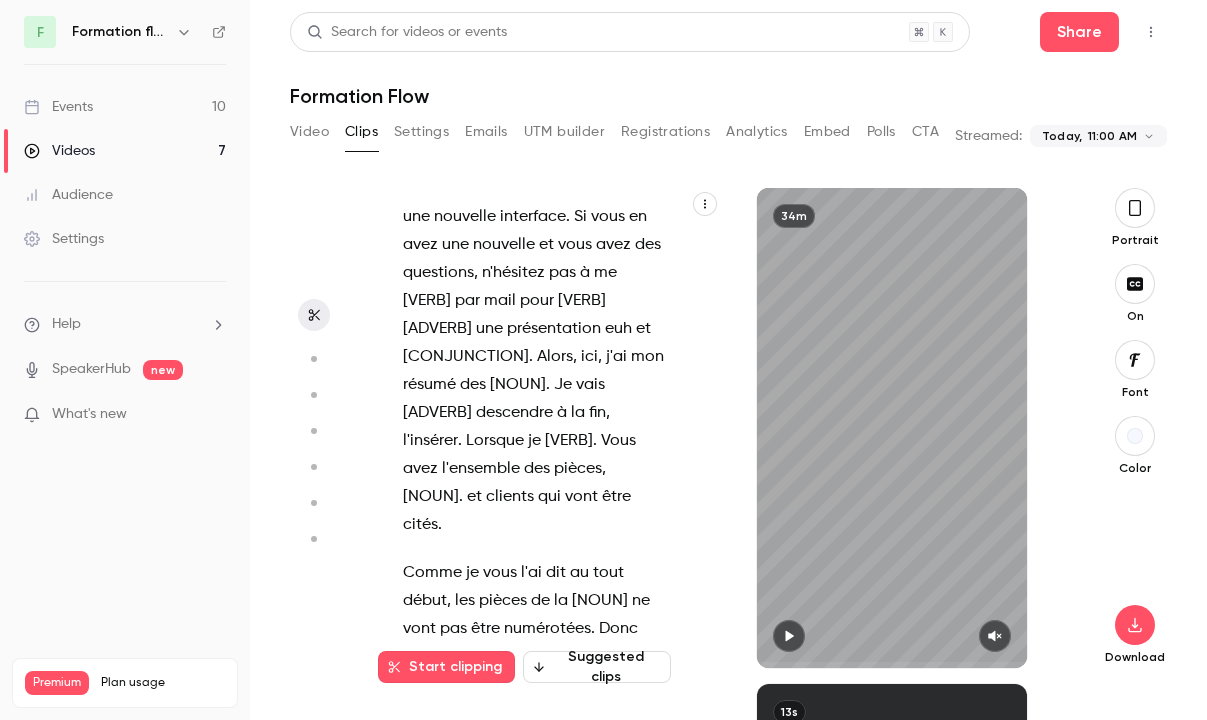 type 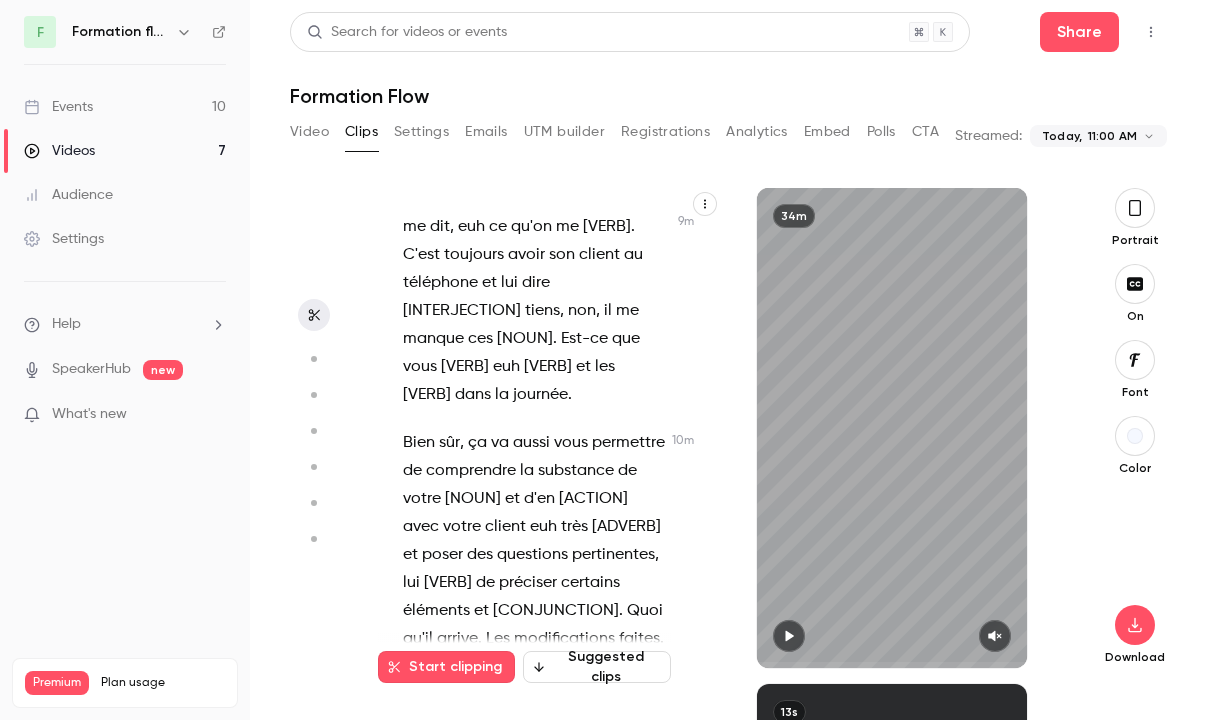 scroll, scrollTop: 8395, scrollLeft: 0, axis: vertical 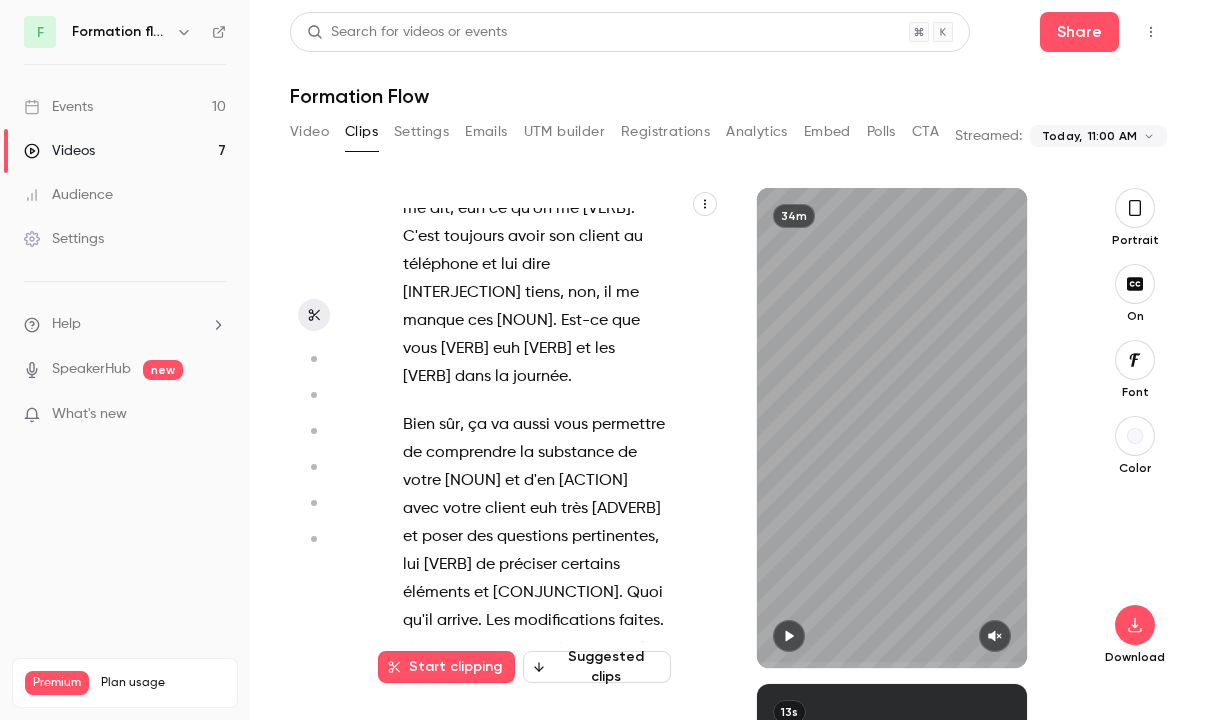 drag, startPoint x: 617, startPoint y: 580, endPoint x: 562, endPoint y: 519, distance: 82.13403 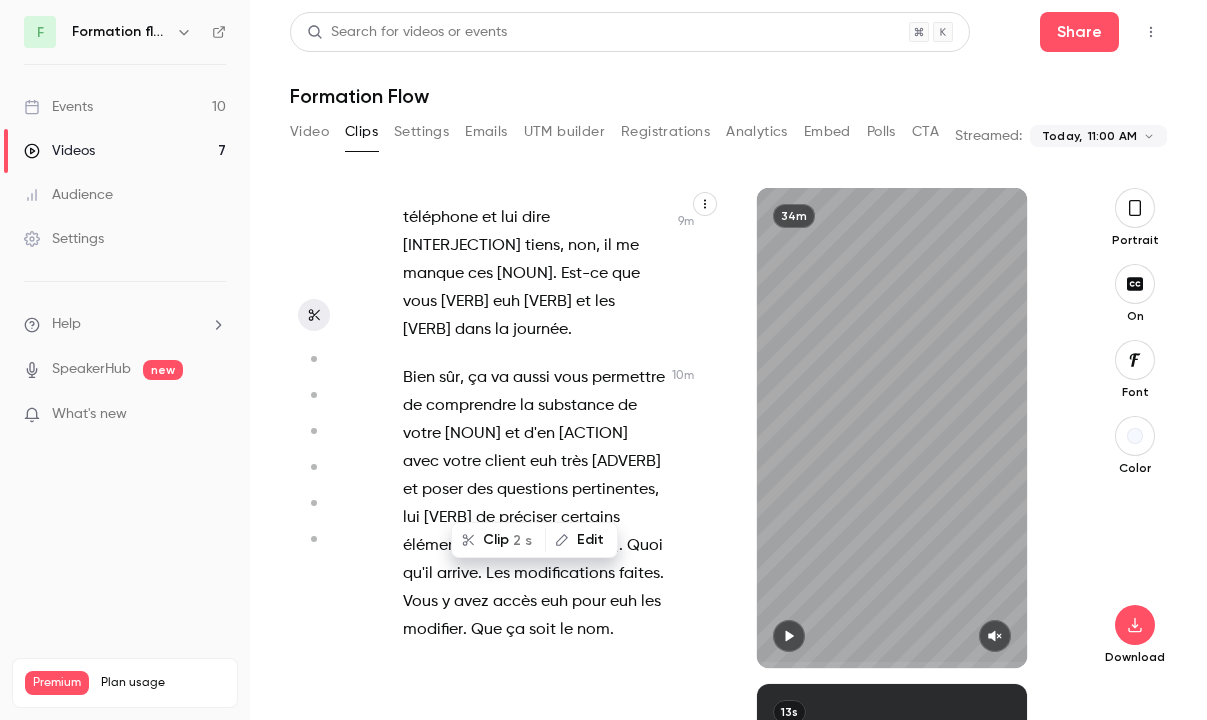 scroll, scrollTop: 8478, scrollLeft: 0, axis: vertical 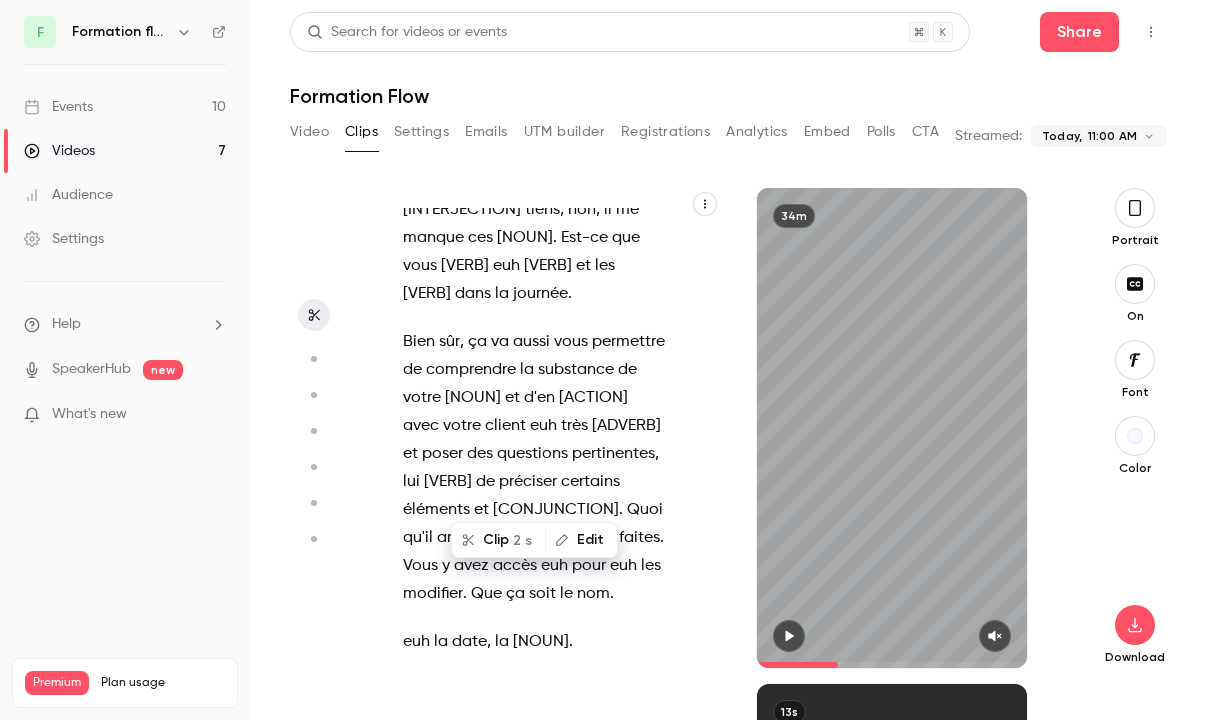 click on "[VERB]" at bounding box center (584, 746) 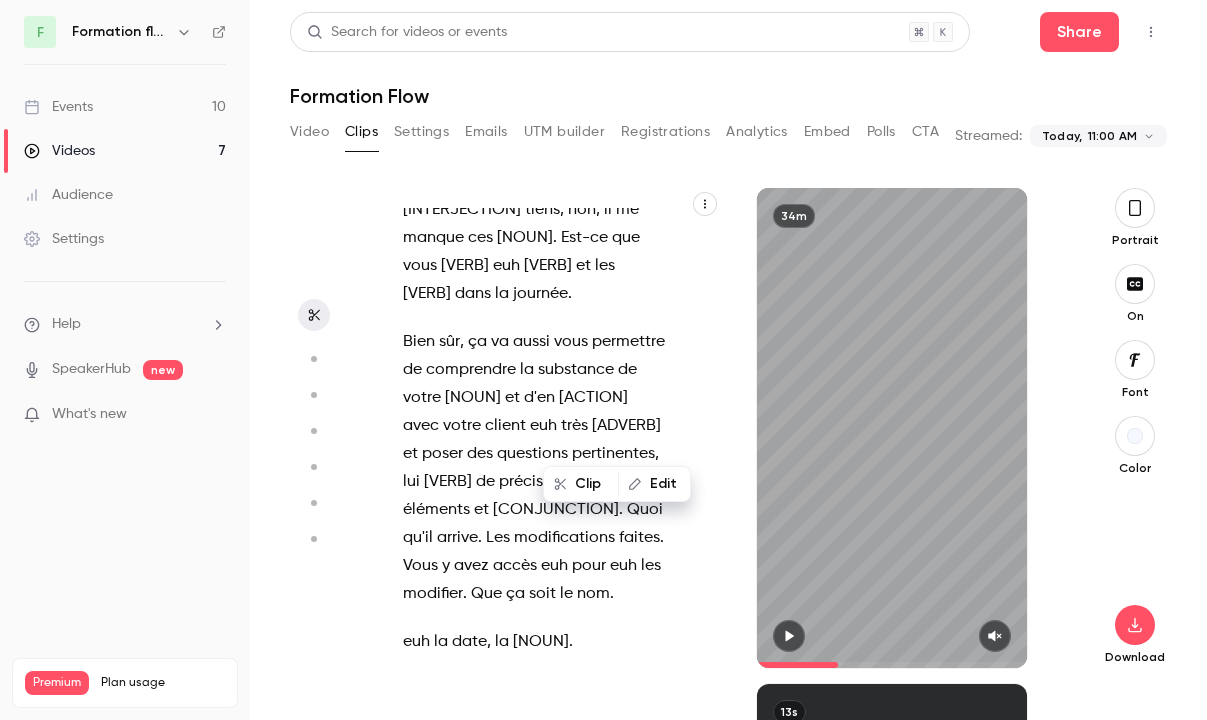click on "[VERB]" at bounding box center (584, 746) 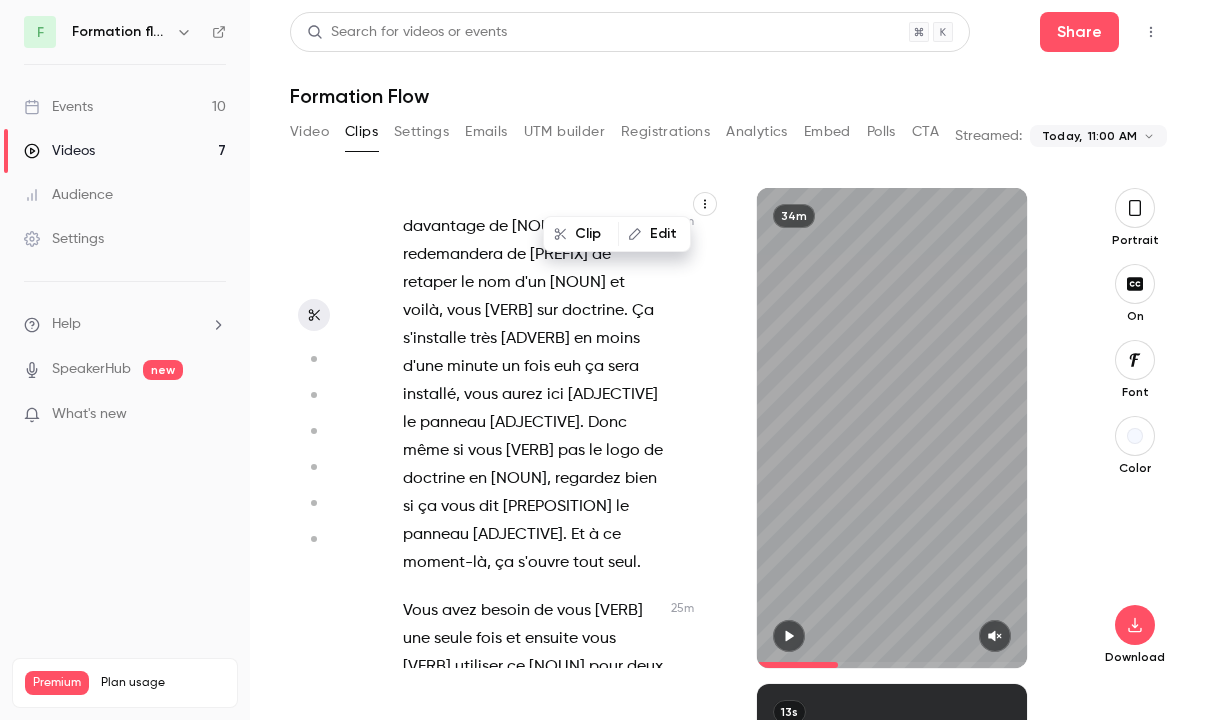 scroll, scrollTop: 20731, scrollLeft: 0, axis: vertical 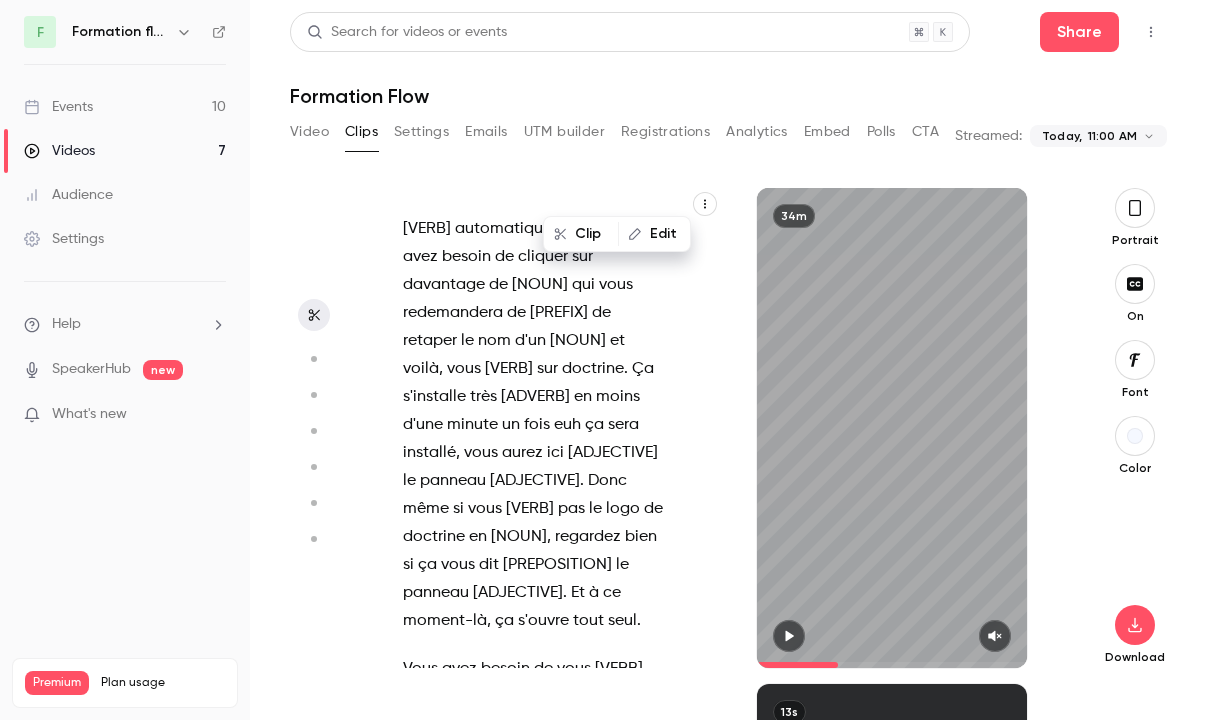 type on "*****" 